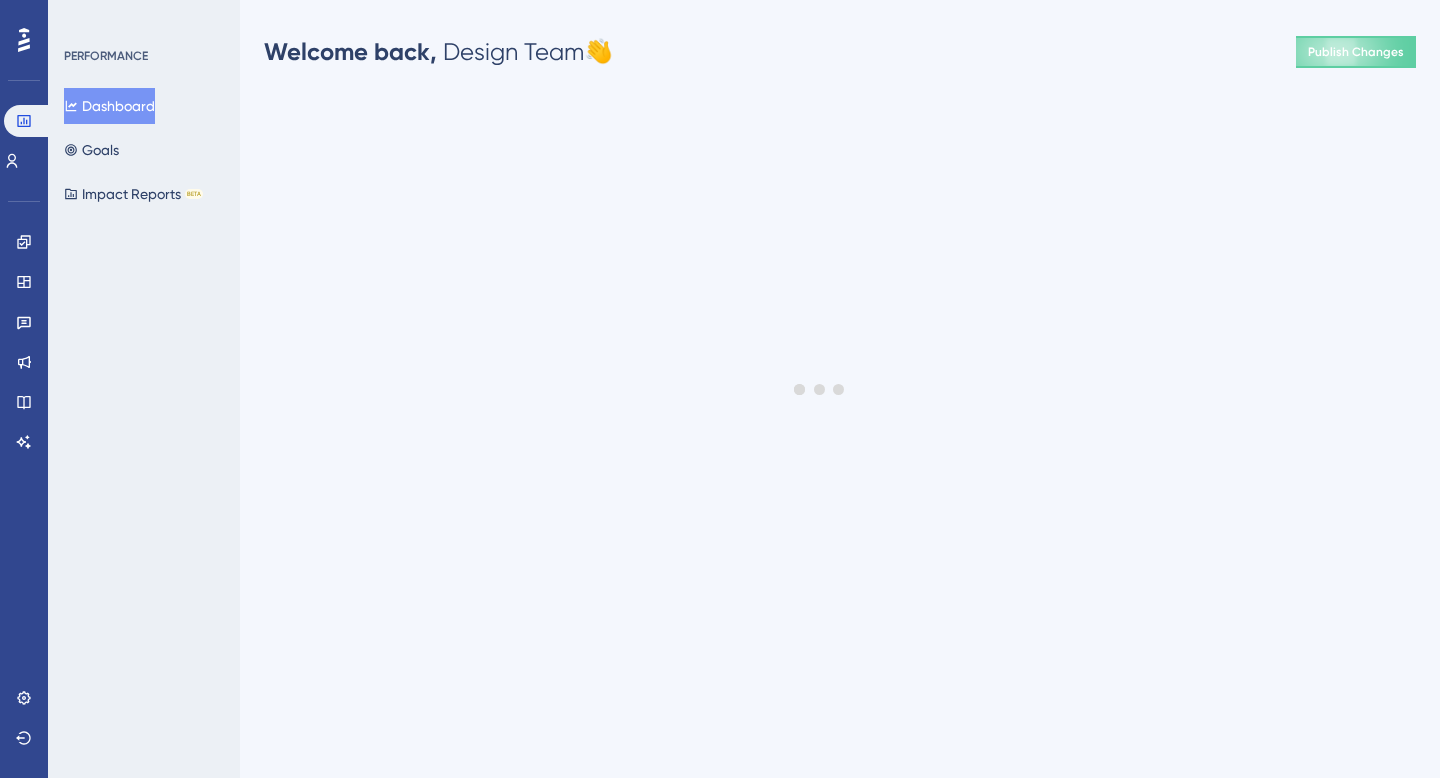 scroll, scrollTop: 0, scrollLeft: 0, axis: both 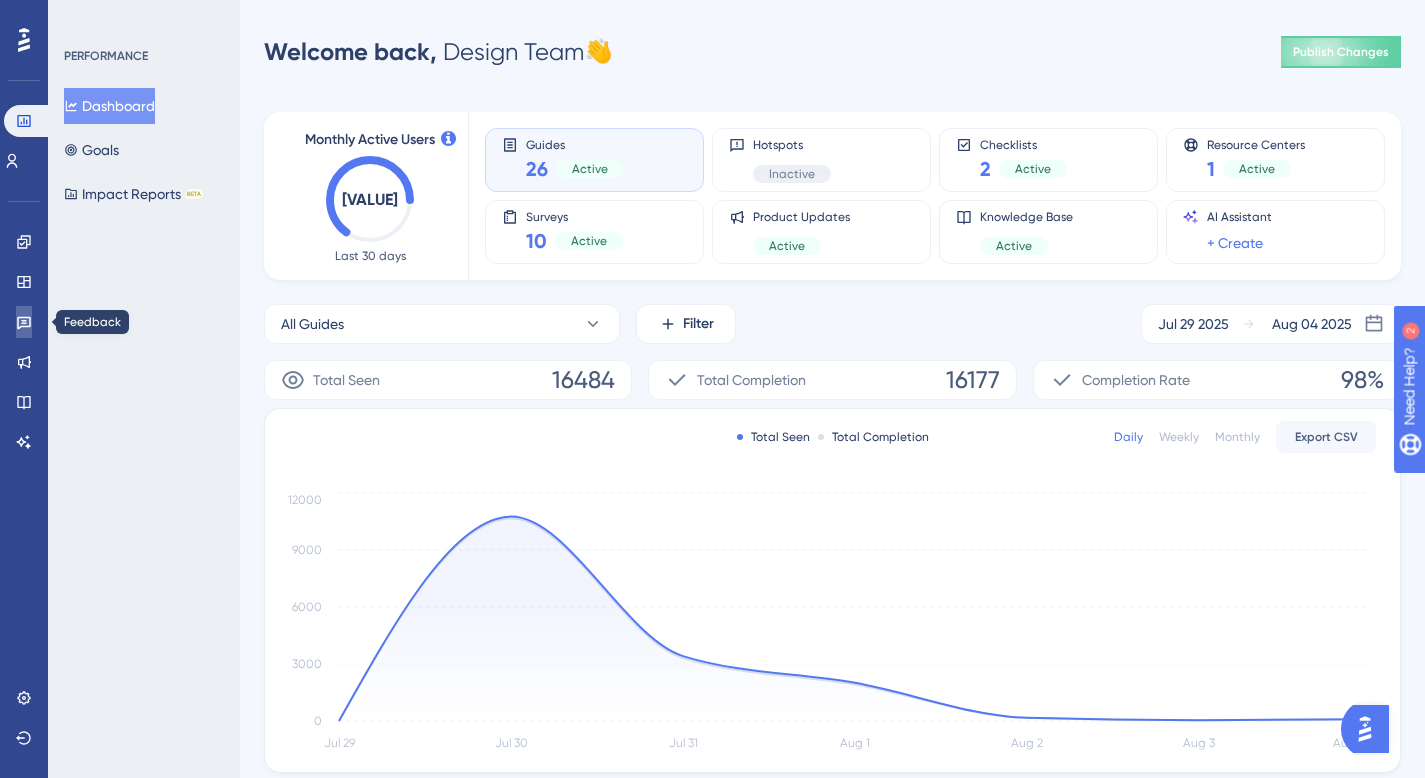click 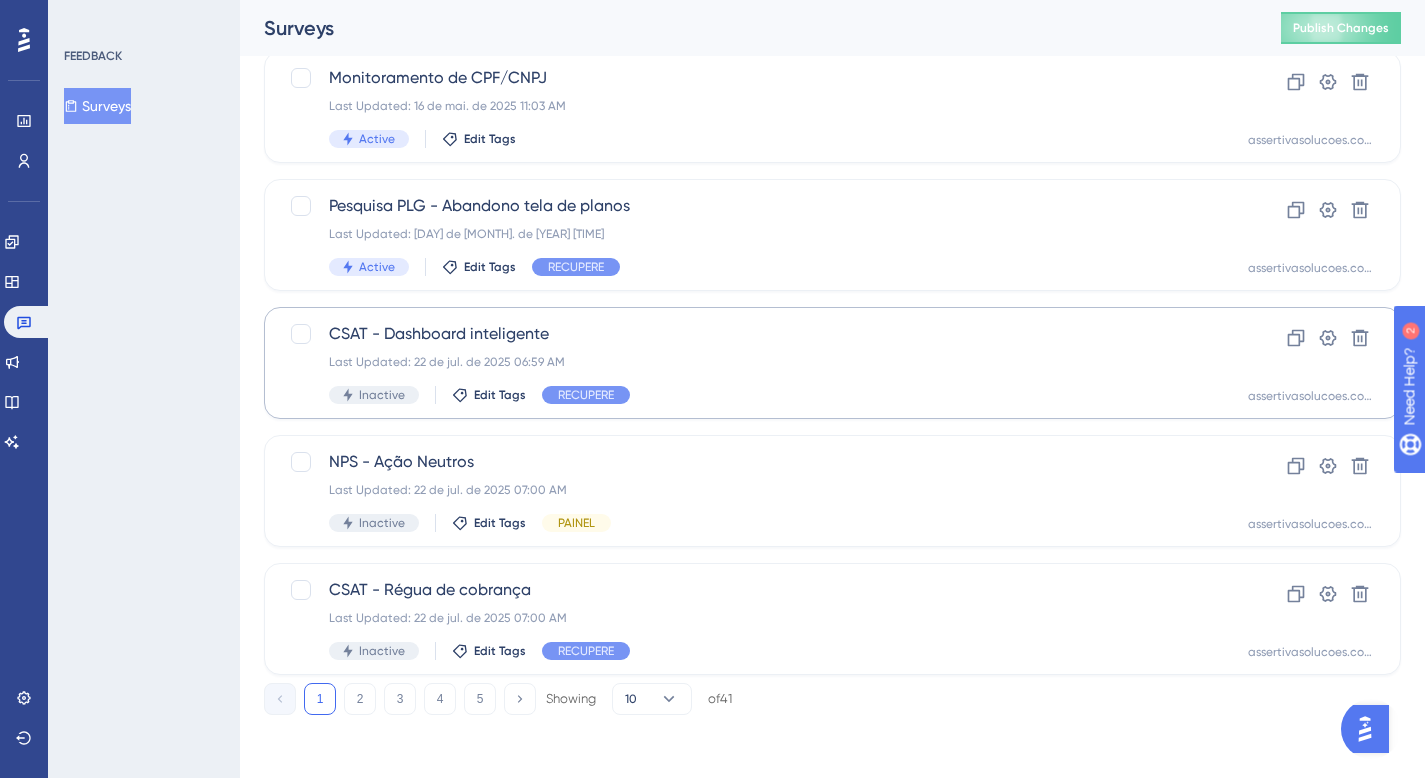 scroll, scrollTop: 774, scrollLeft: 0, axis: vertical 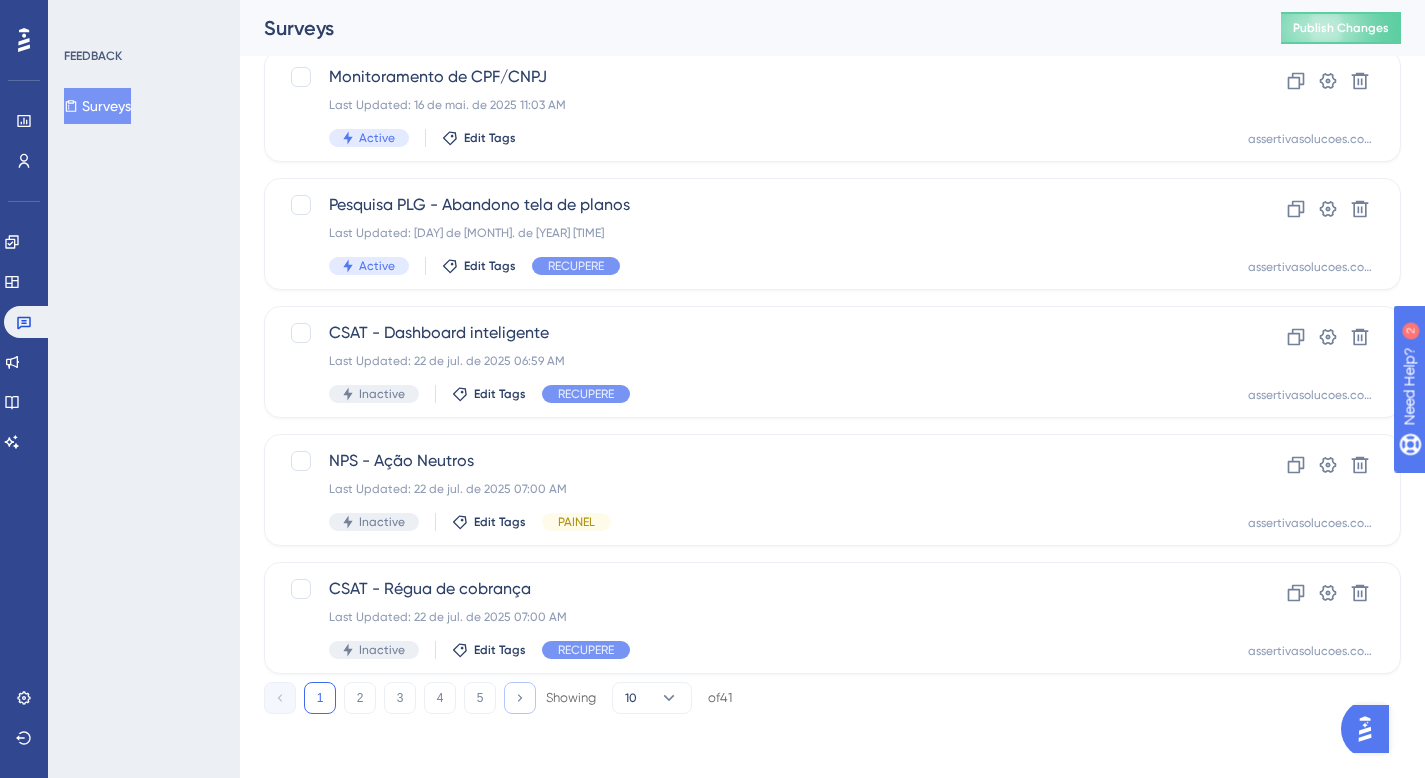 click at bounding box center (520, 698) 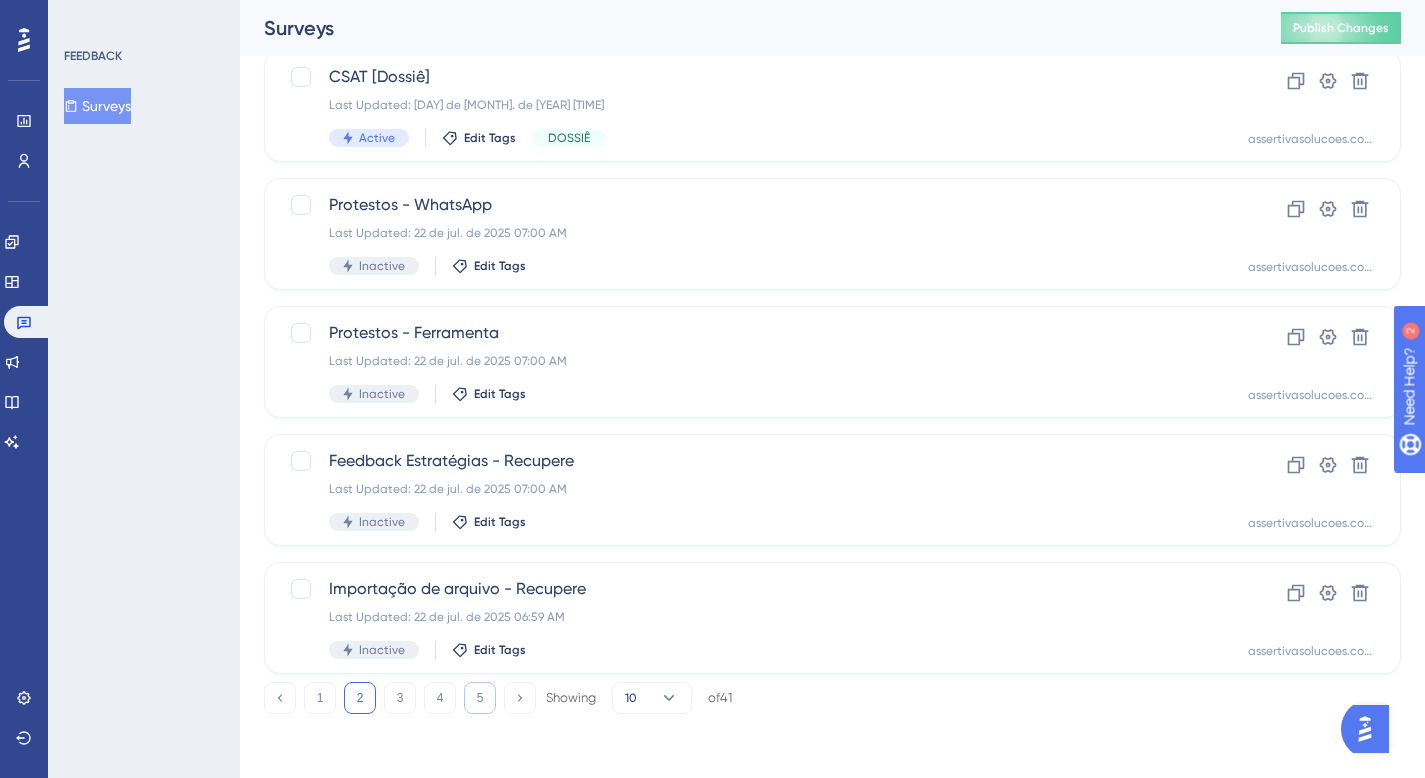 click on "5" at bounding box center [480, 698] 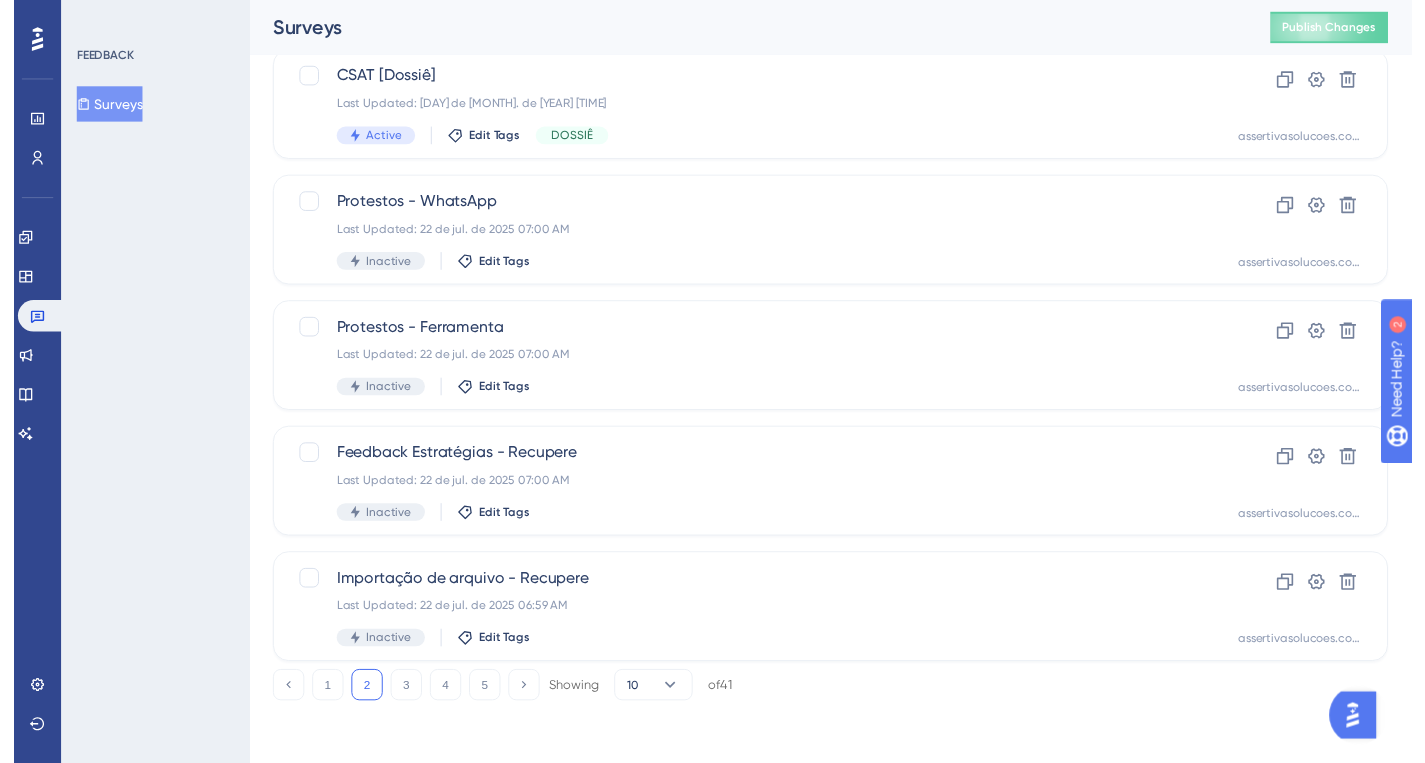 scroll, scrollTop: 0, scrollLeft: 0, axis: both 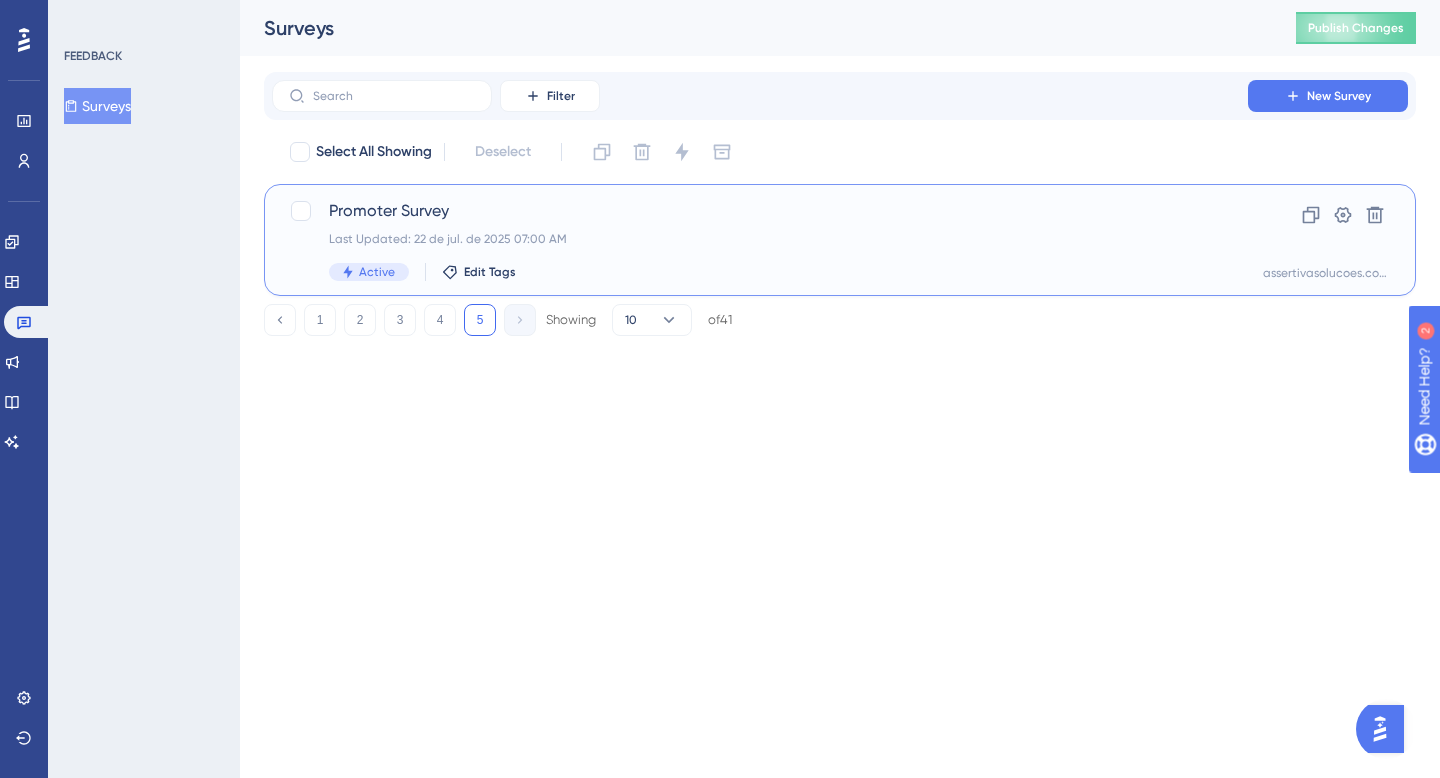 click on "Last Updated: 22 de jul. de 2025 07:00 AM" at bounding box center (760, 239) 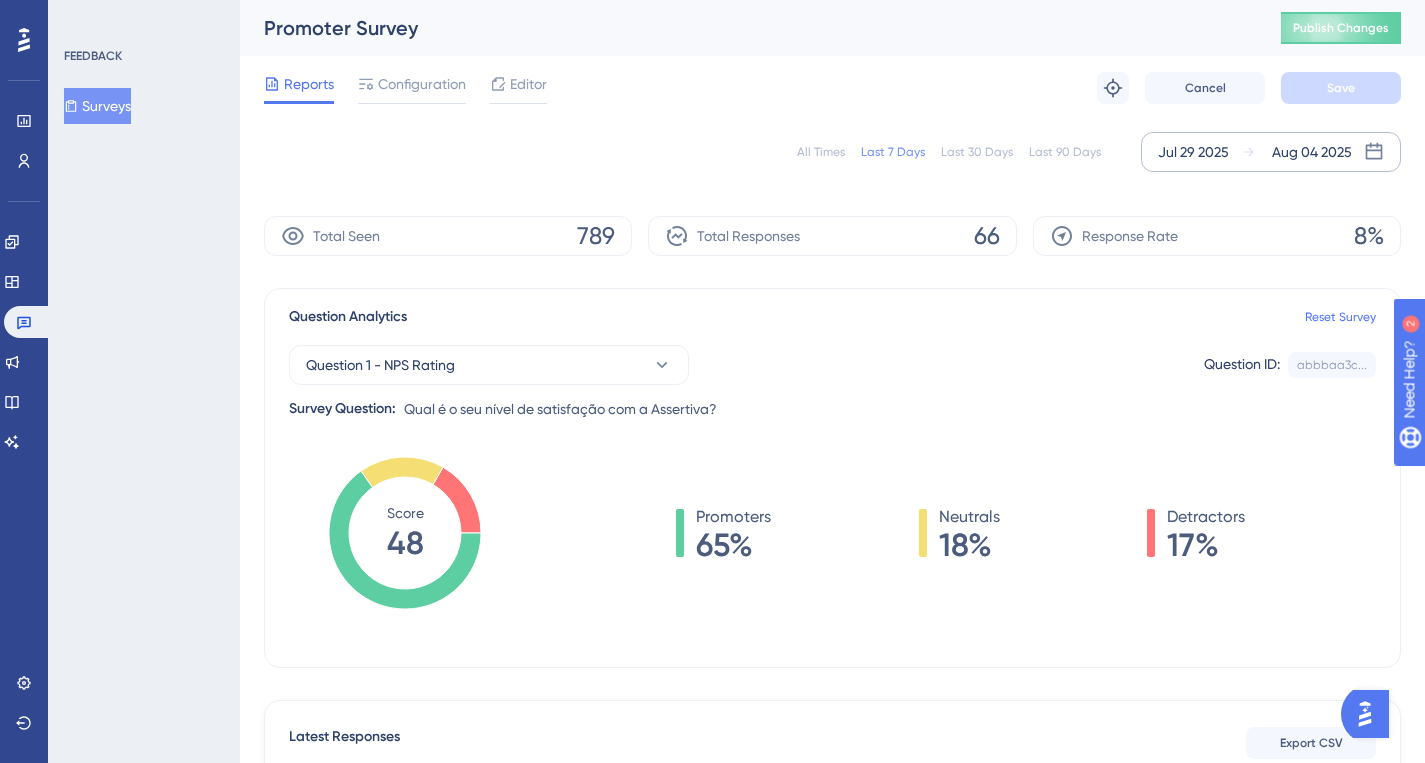 click on "Jul 29 2025" at bounding box center (1193, 152) 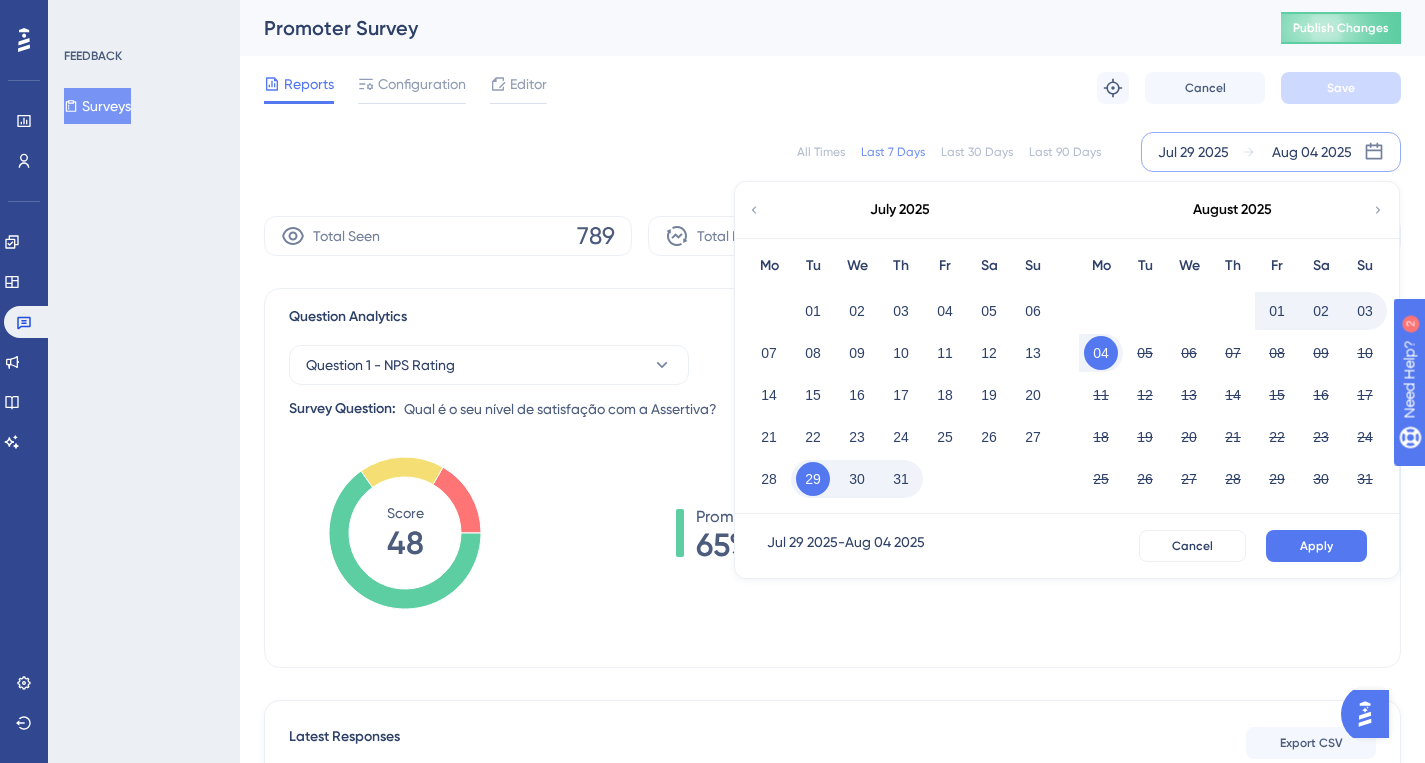 click 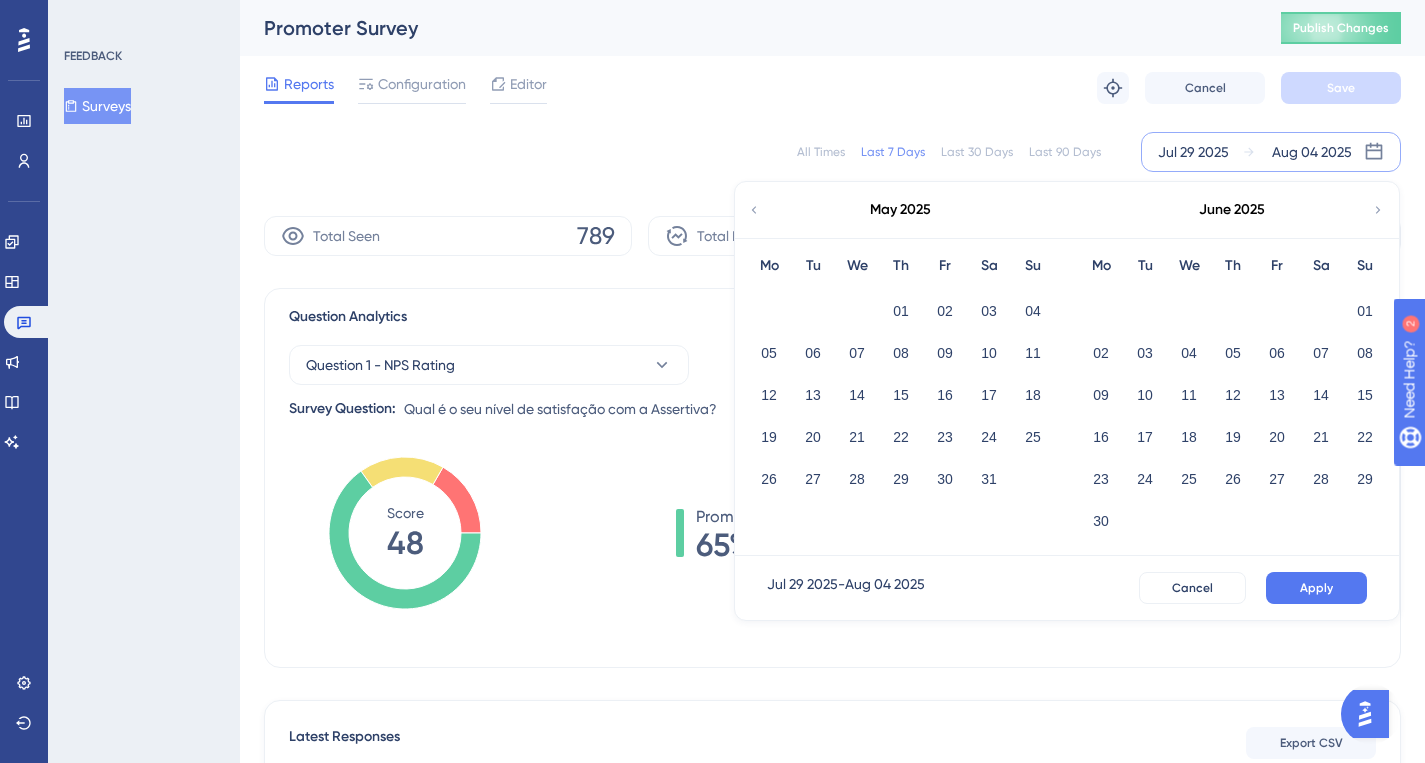 click 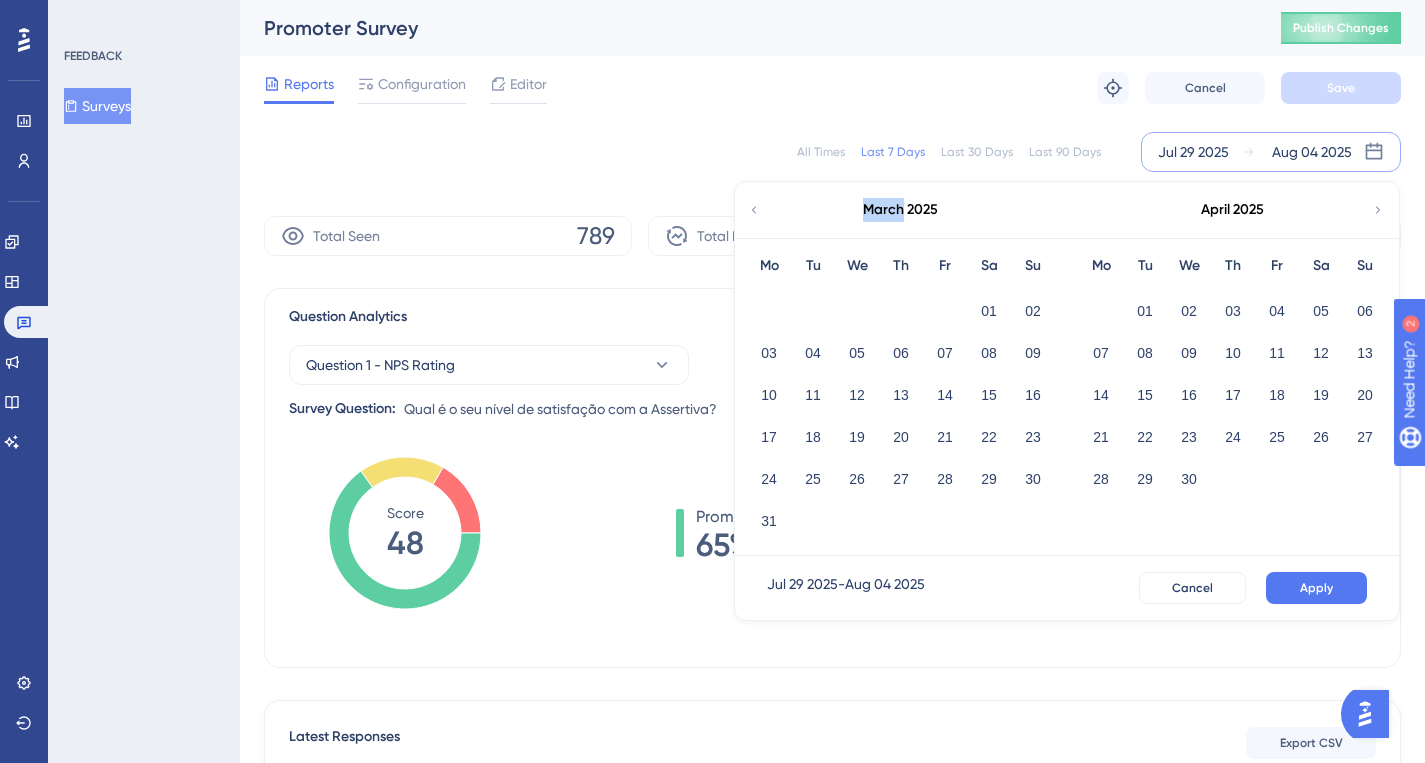click 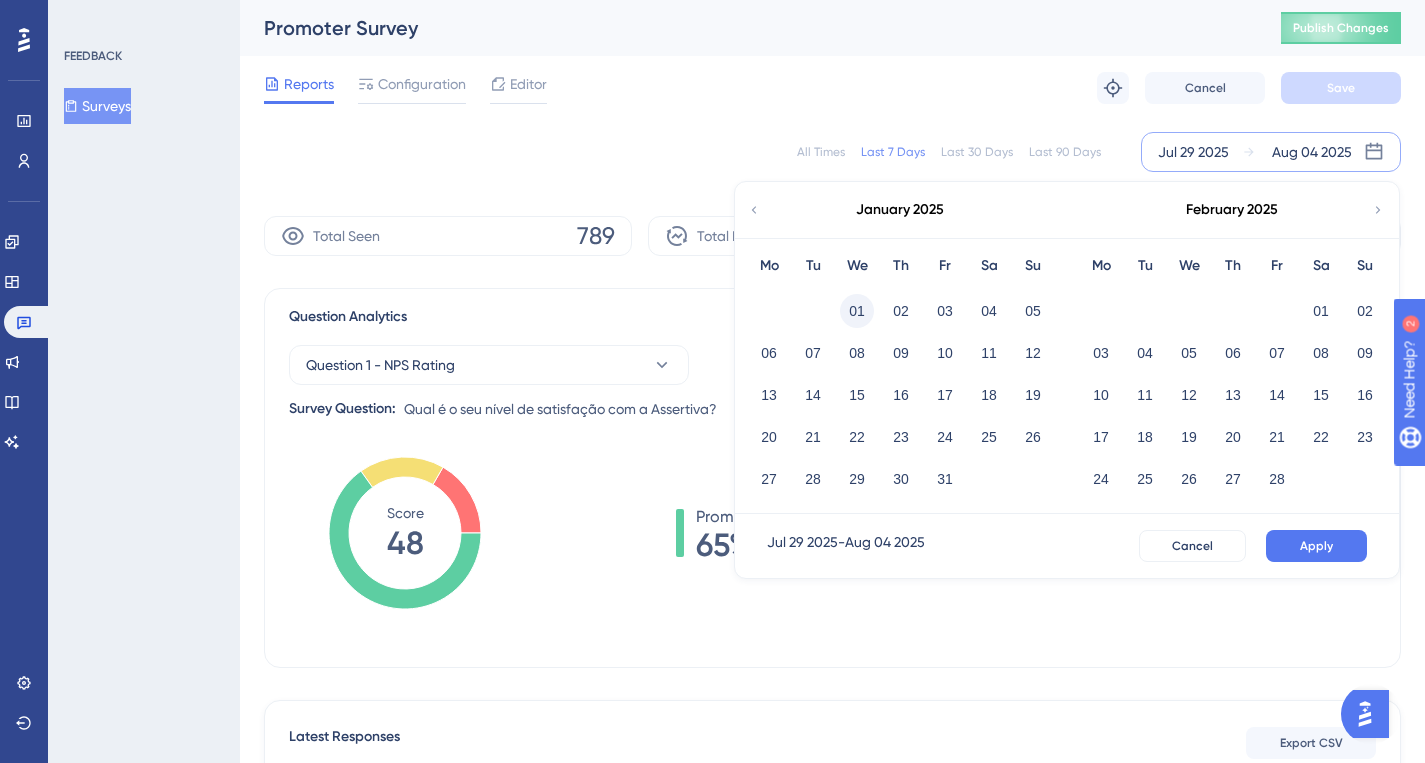 click on "01" at bounding box center (857, 311) 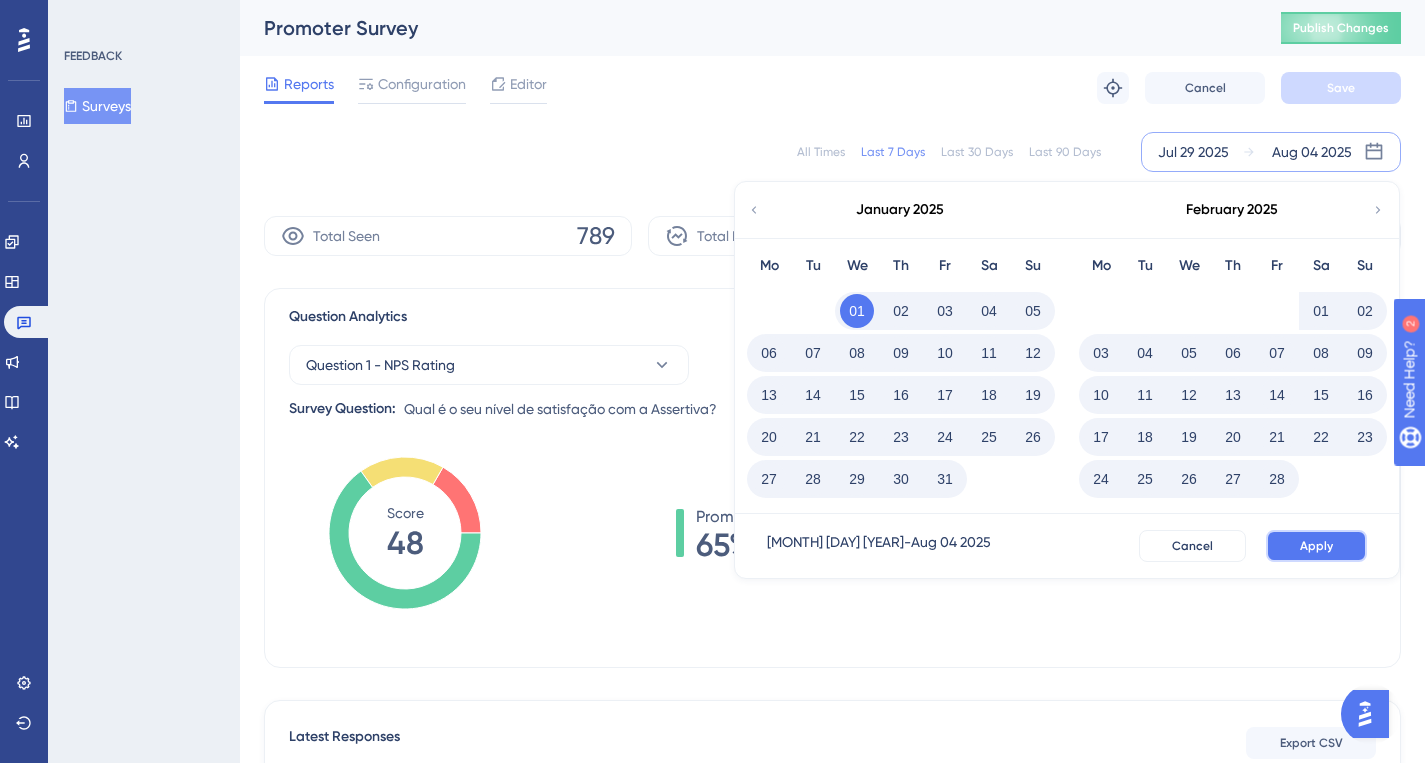 click on "Apply" at bounding box center (1316, 546) 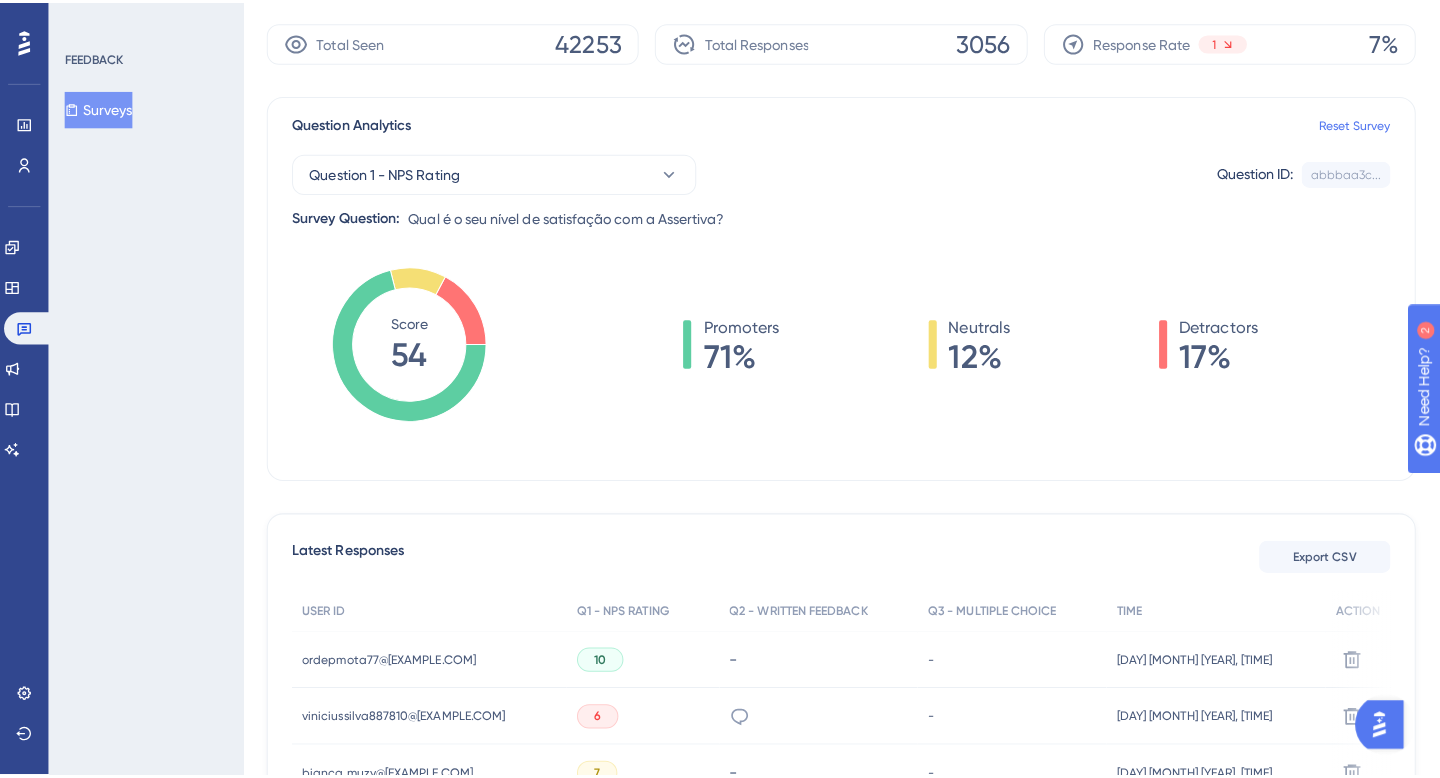 scroll, scrollTop: 414, scrollLeft: 0, axis: vertical 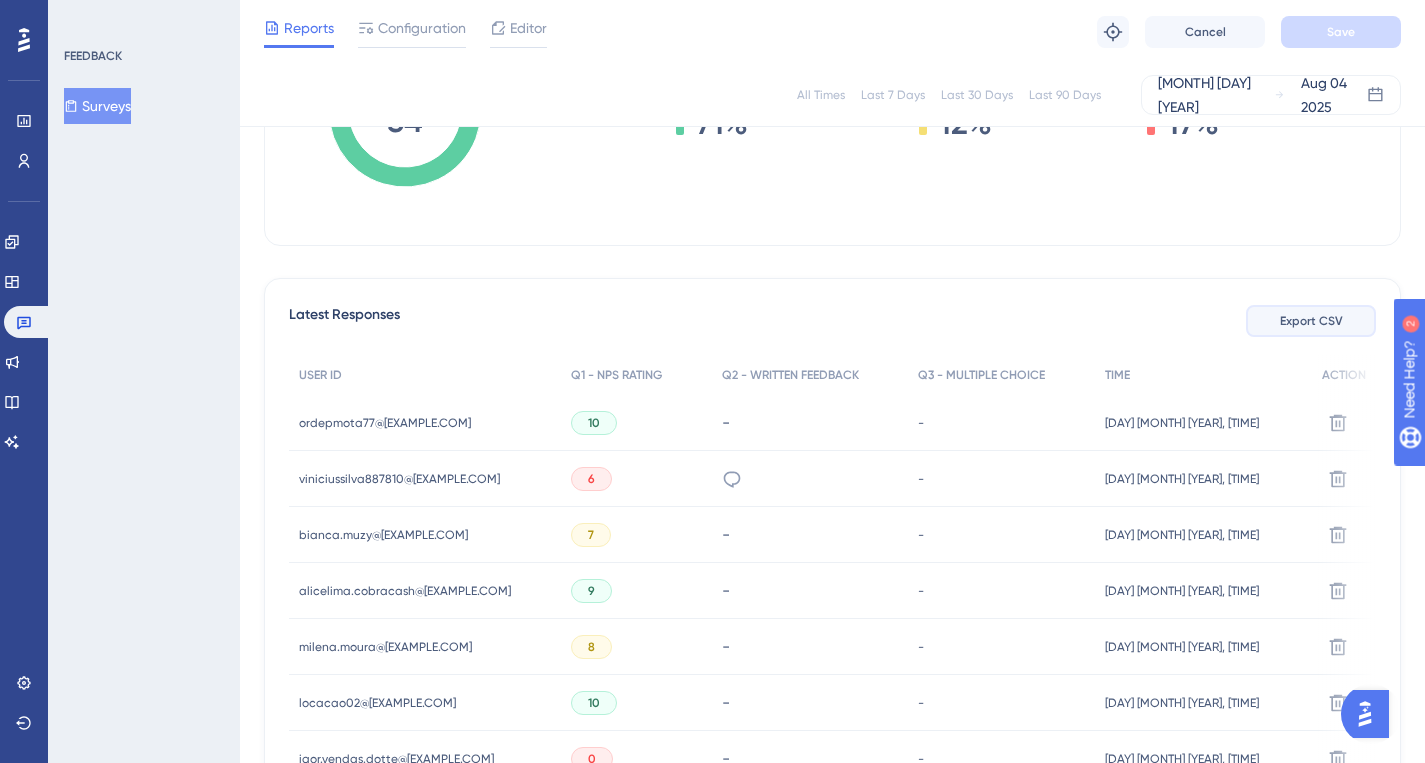 click on "Export CSV" at bounding box center [1311, 321] 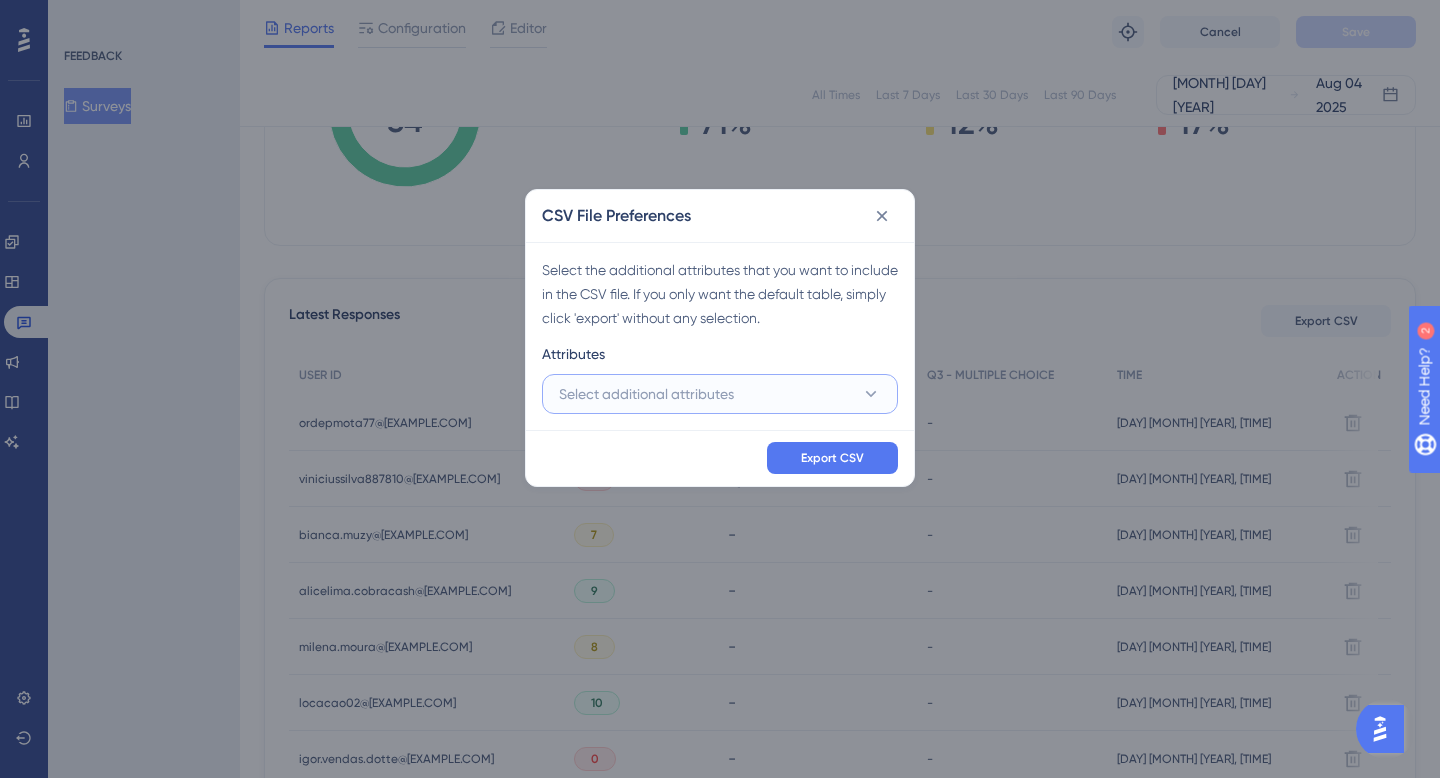 click on "Select additional attributes" at bounding box center (646, 394) 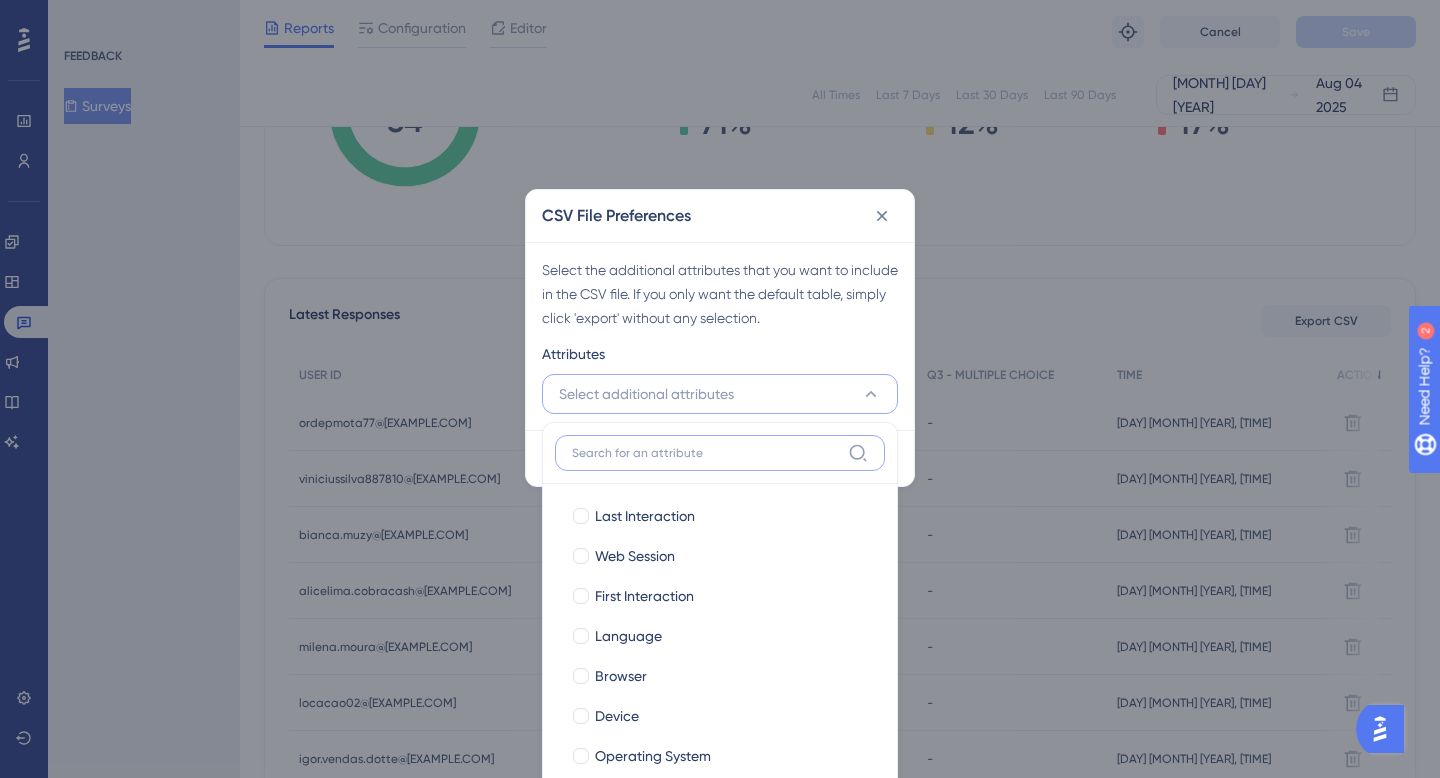 scroll, scrollTop: 474, scrollLeft: 0, axis: vertical 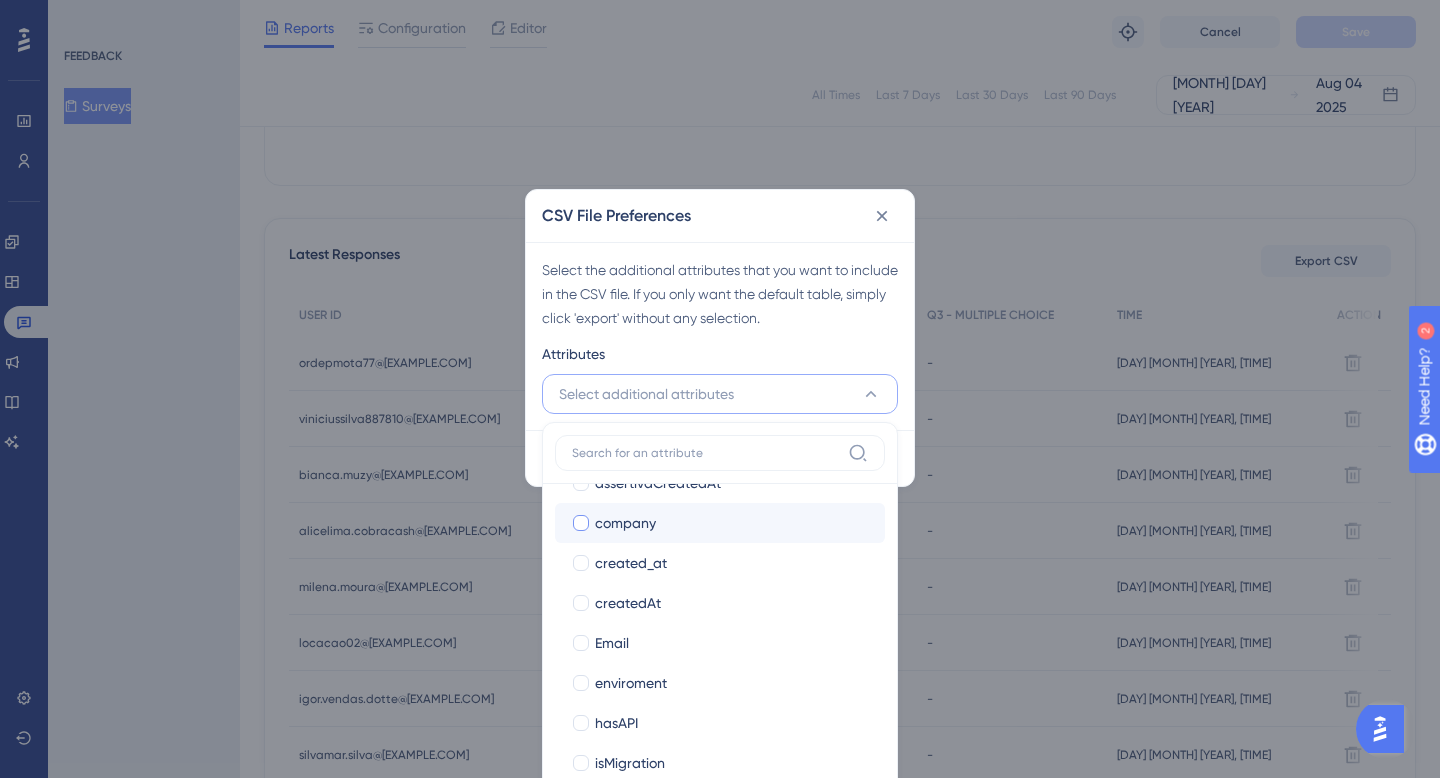 click on "company company" at bounding box center (720, 523) 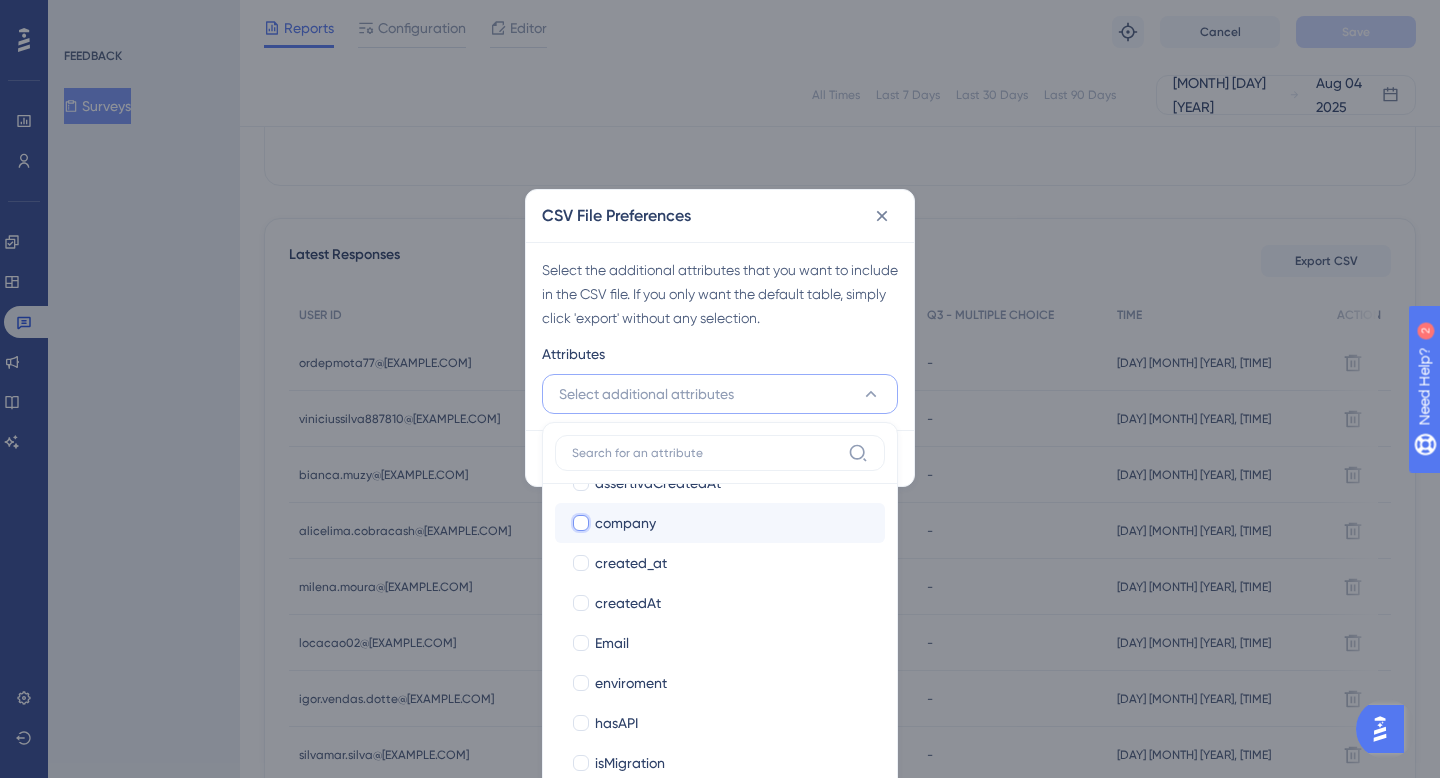 click on "company" at bounding box center [581, 876] 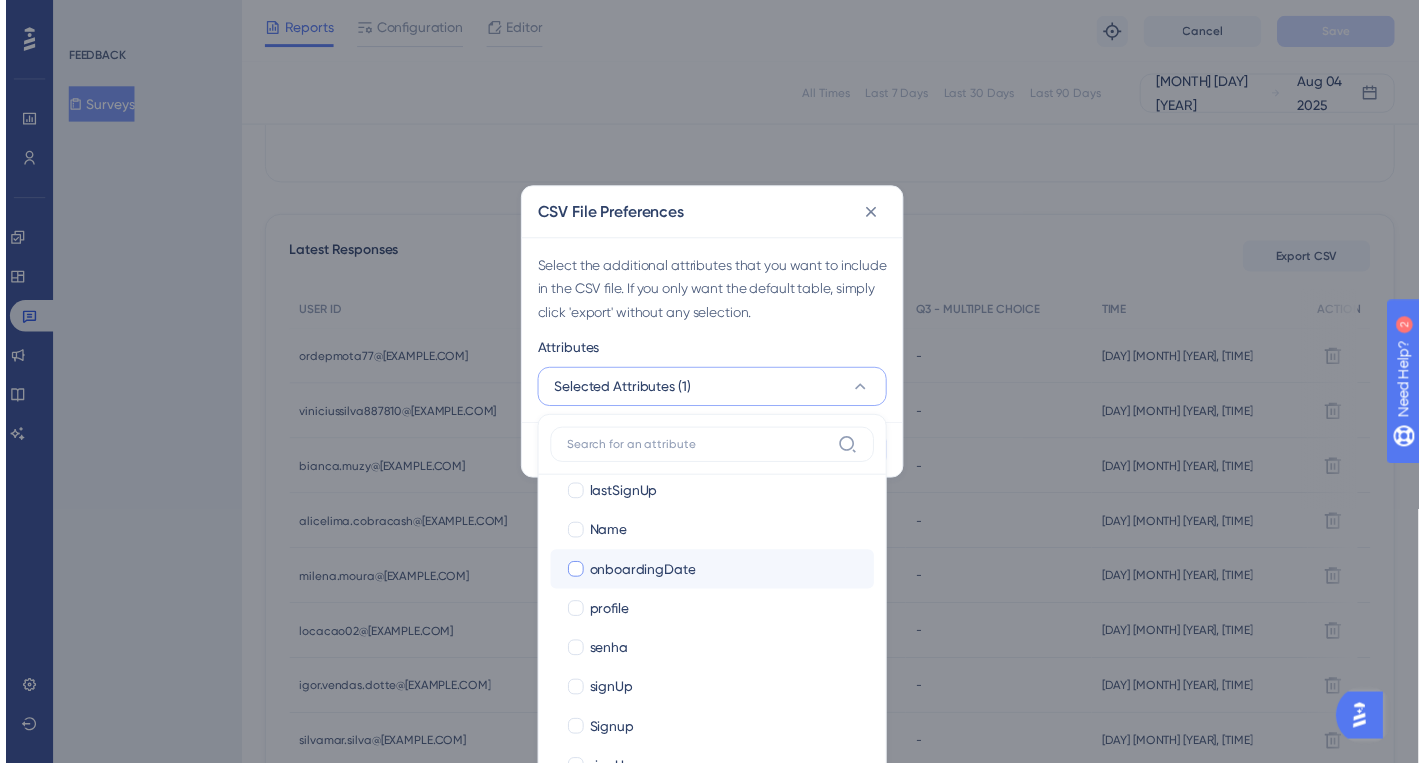 scroll, scrollTop: 697, scrollLeft: 0, axis: vertical 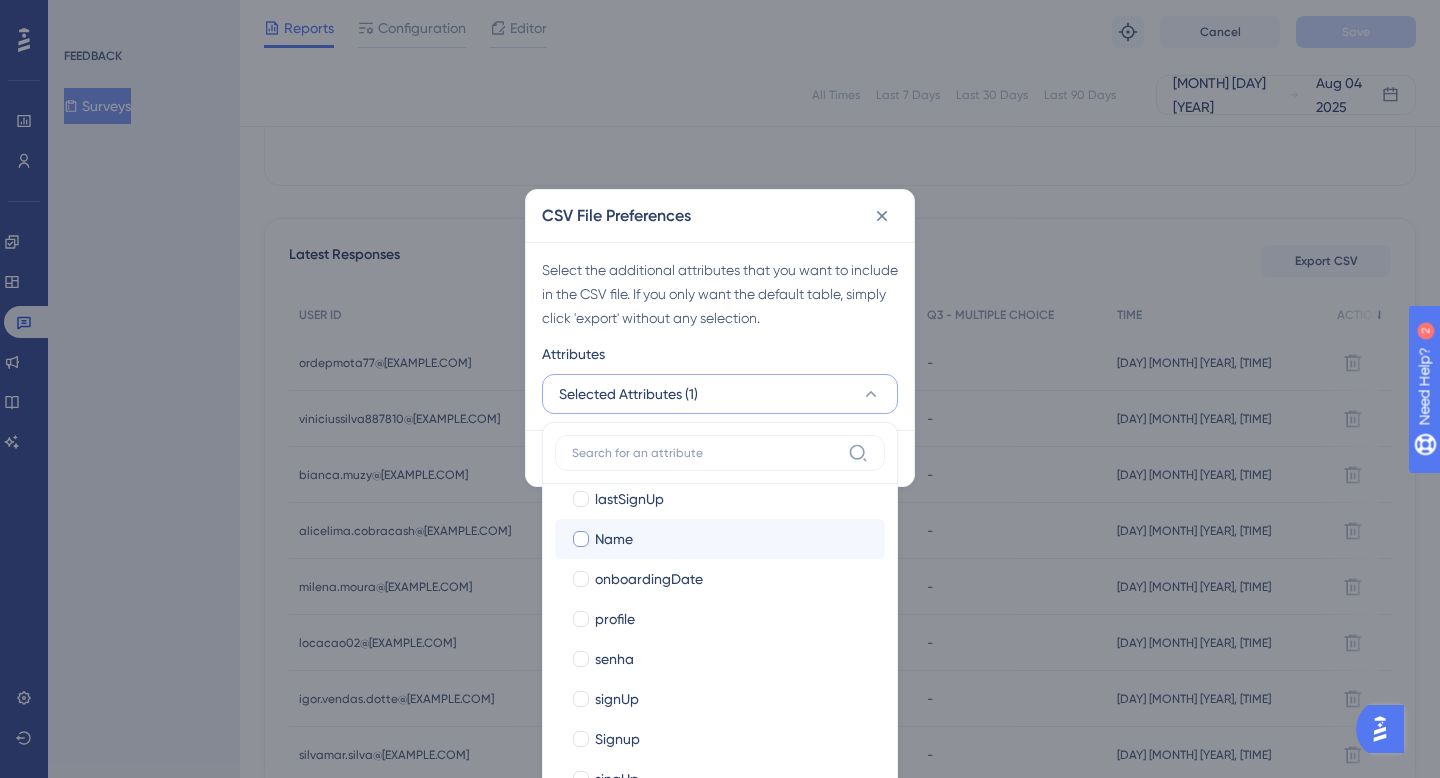 click on "Name Name" at bounding box center [720, 539] 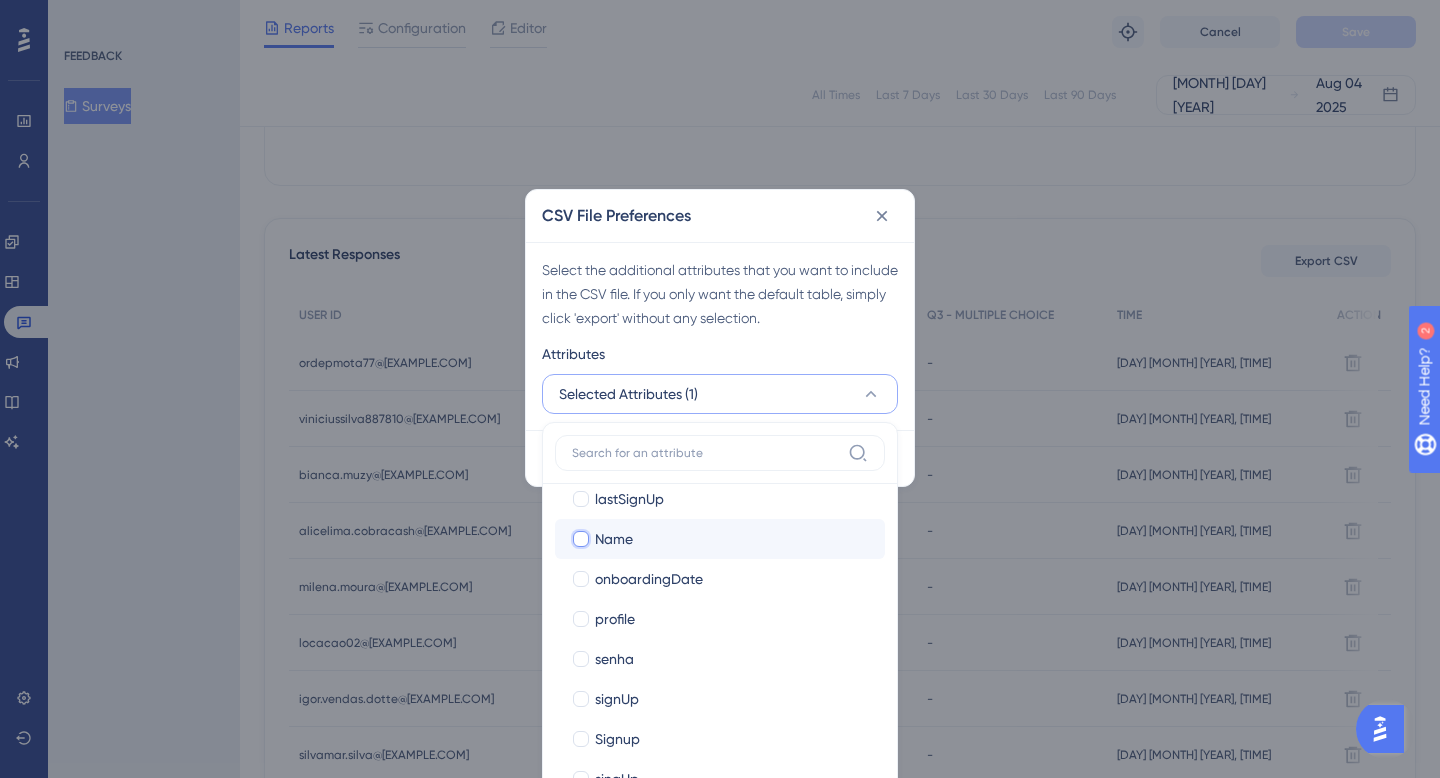 click on "Name" at bounding box center [581, 1236] 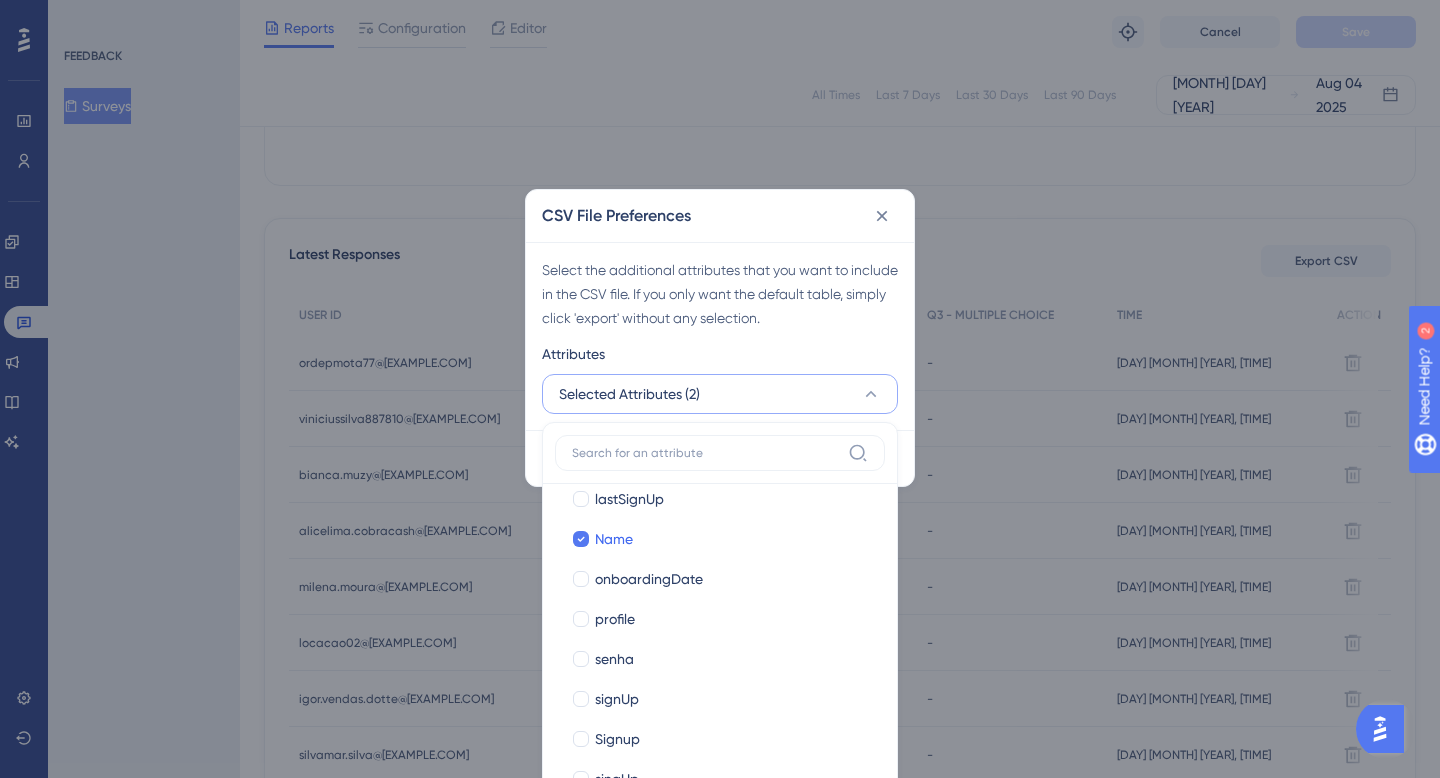 click on "Attributes" at bounding box center (720, 358) 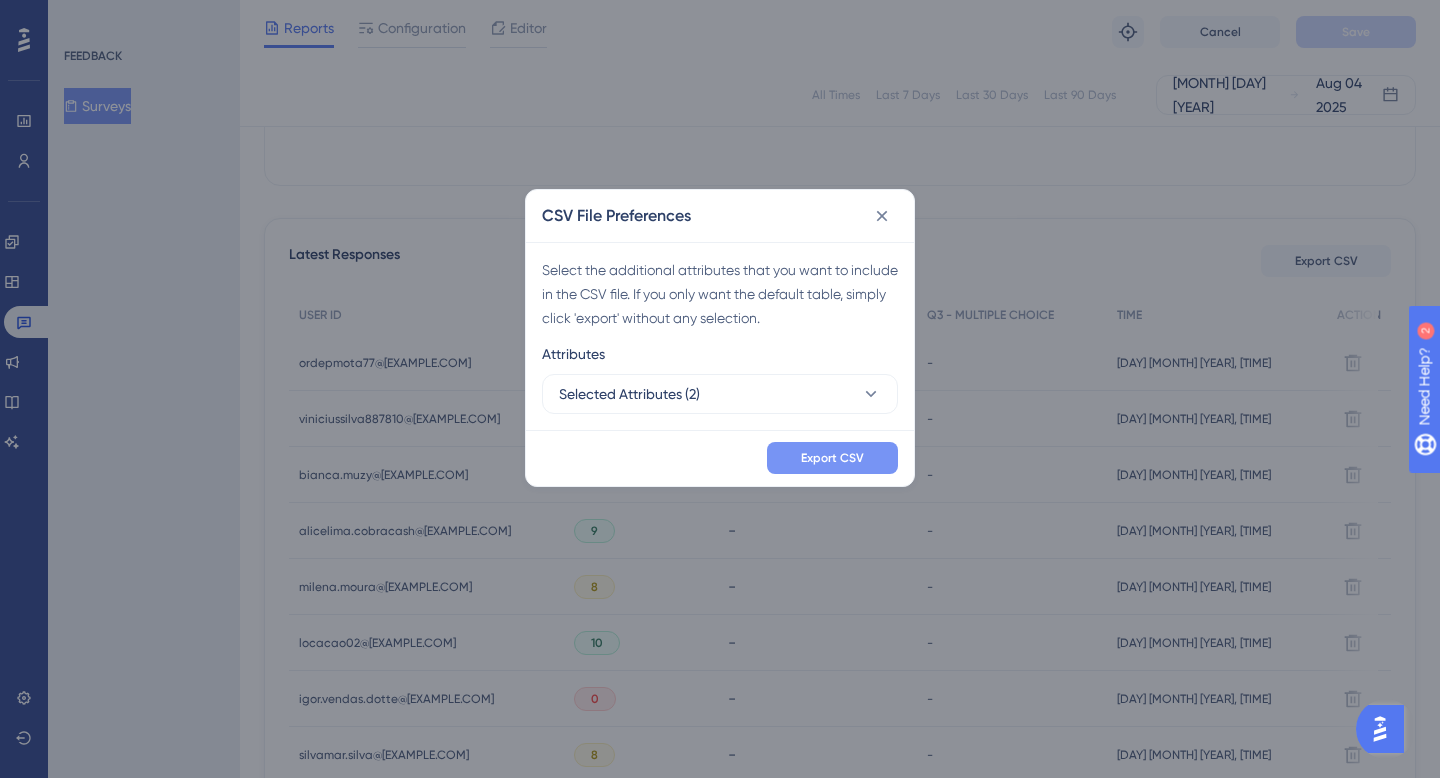click on "Export CSV" at bounding box center [832, 458] 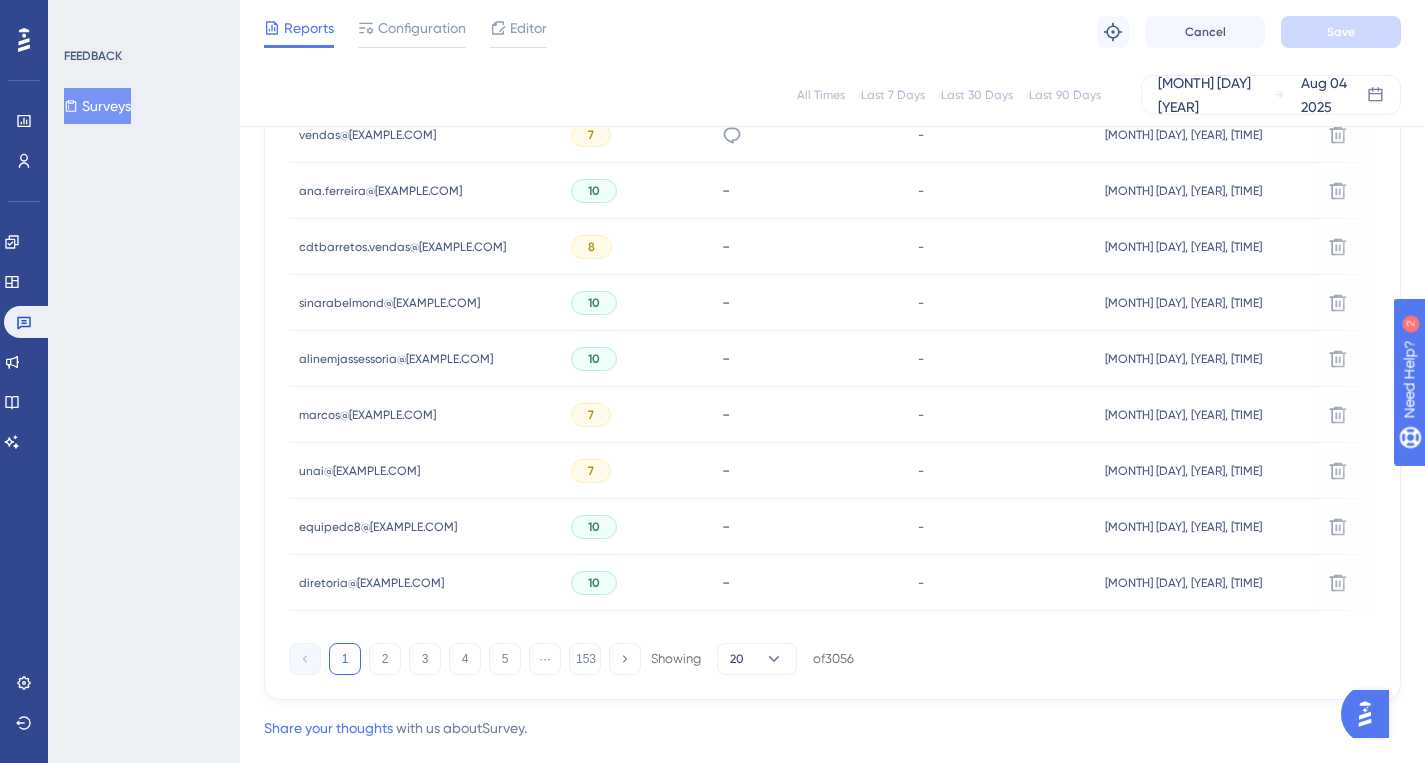 scroll, scrollTop: 1366, scrollLeft: 0, axis: vertical 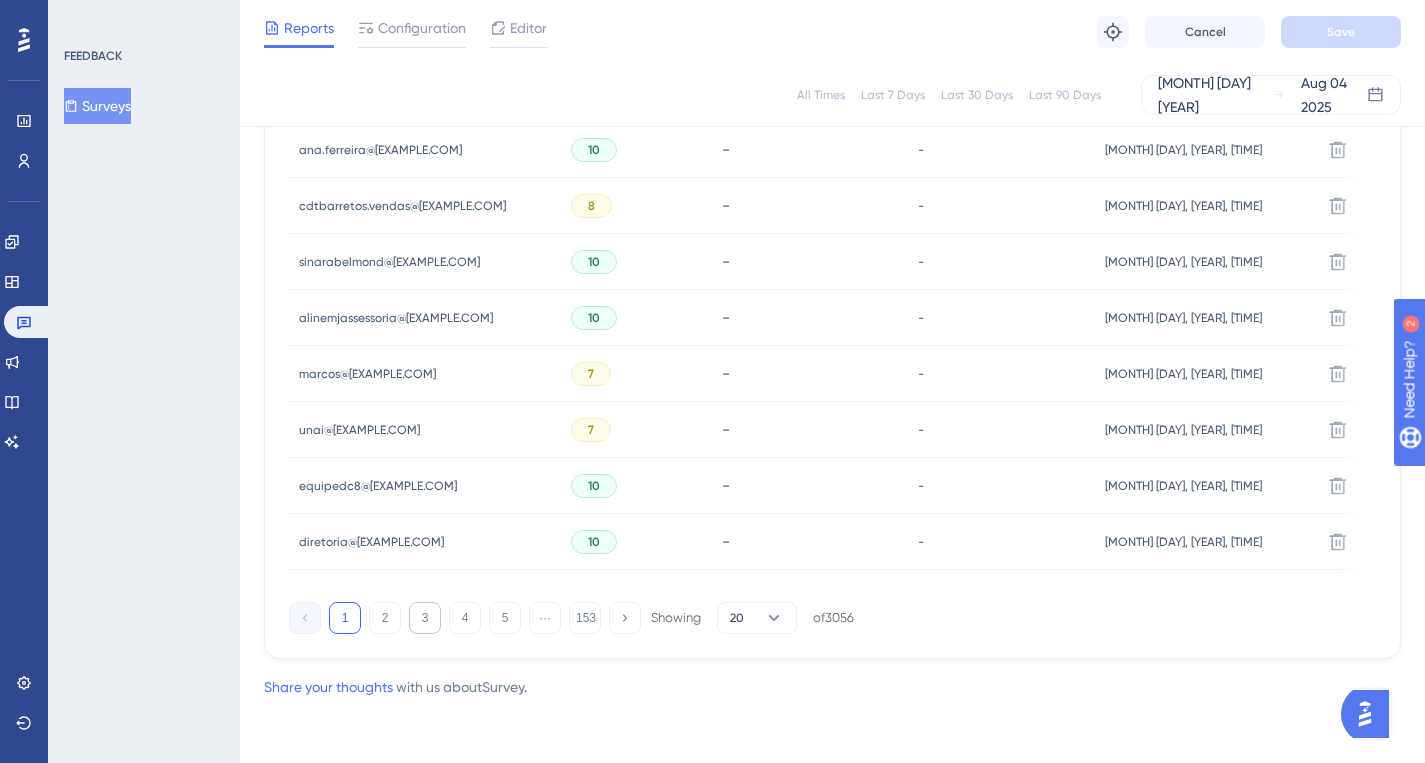 click on "3" at bounding box center [425, 618] 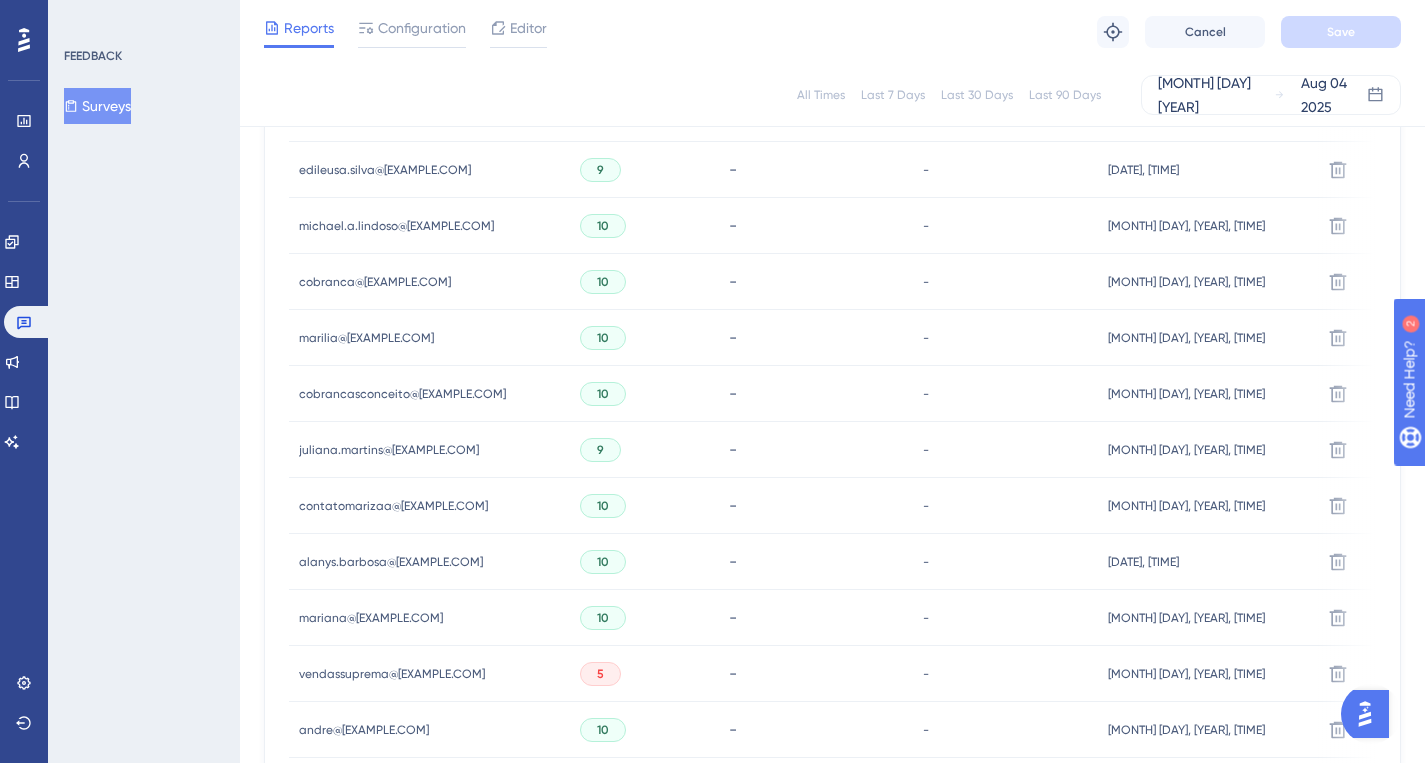 scroll, scrollTop: 1366, scrollLeft: 0, axis: vertical 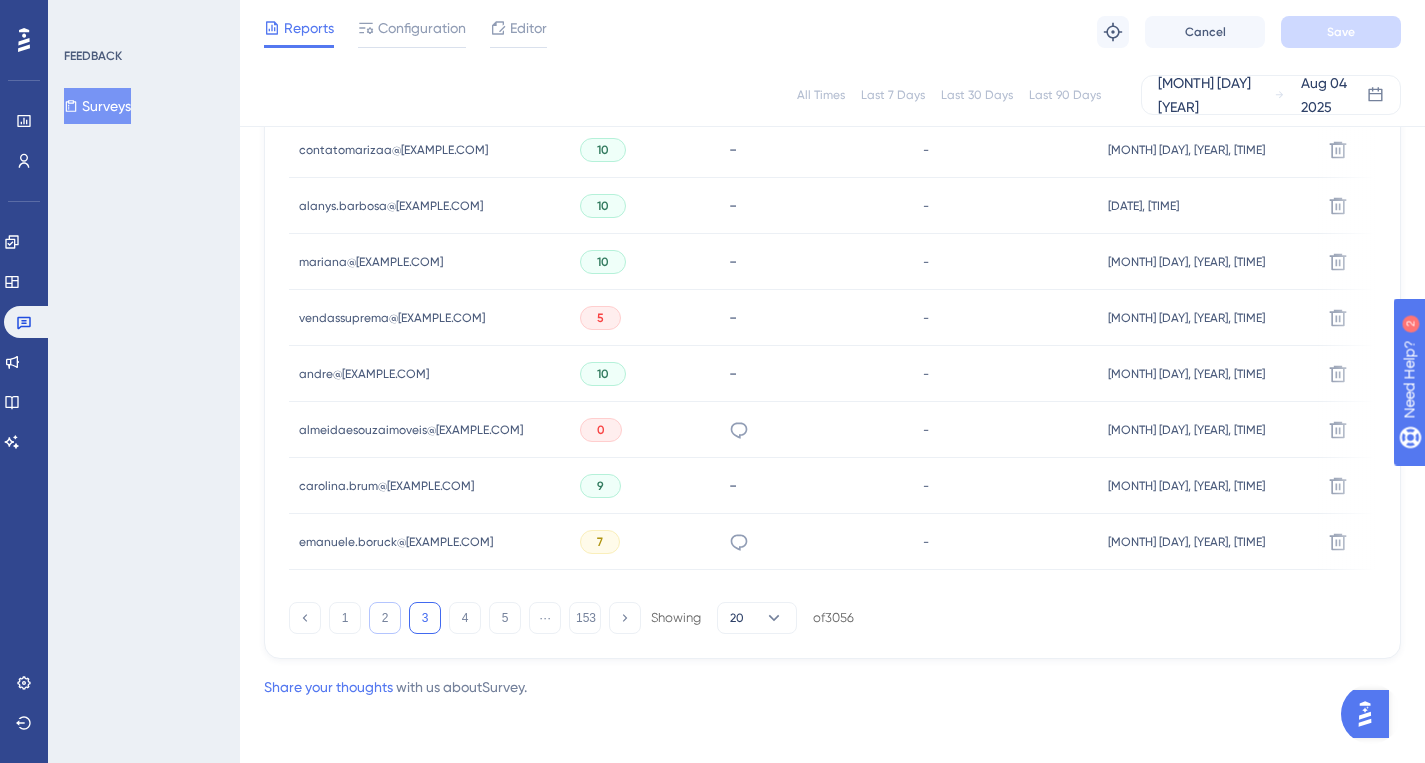 click on "2" at bounding box center [385, 618] 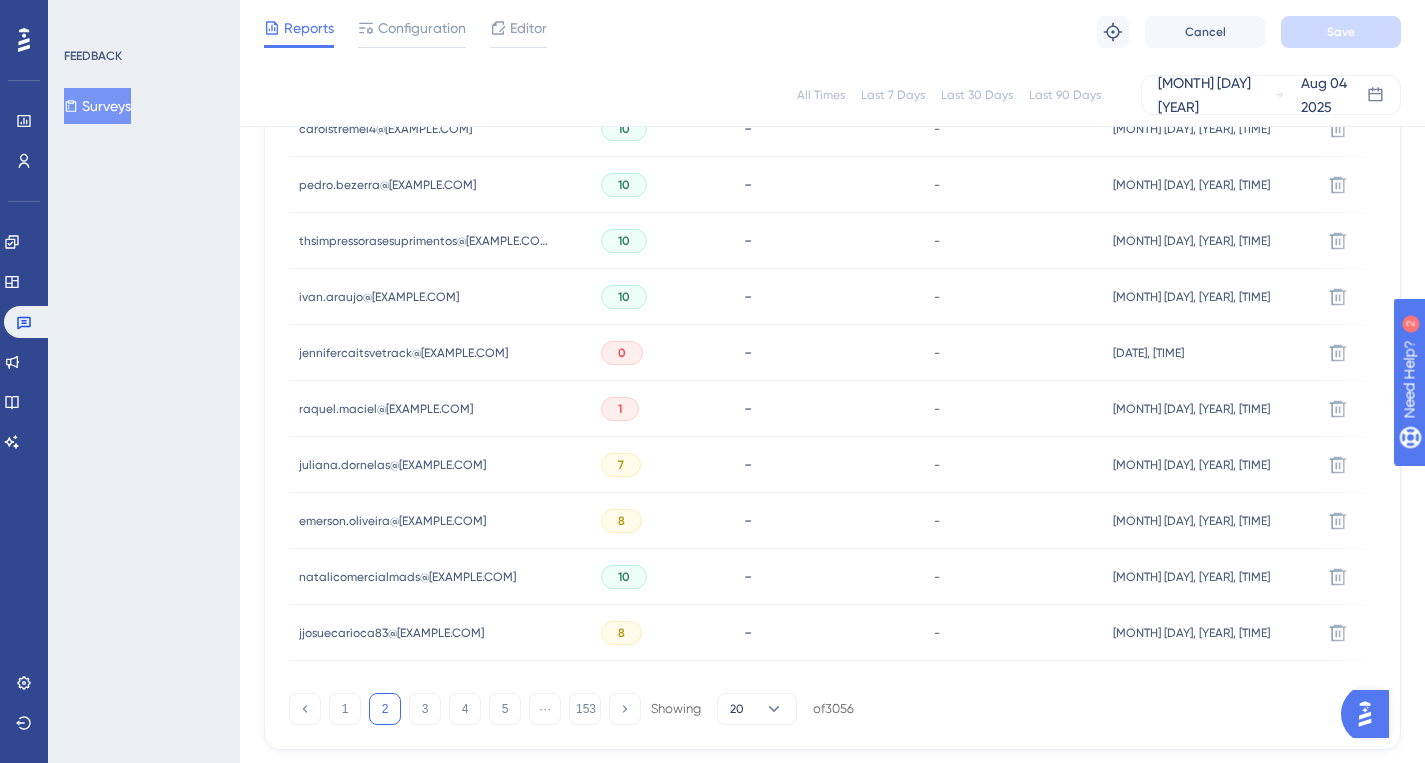 scroll, scrollTop: 1366, scrollLeft: 0, axis: vertical 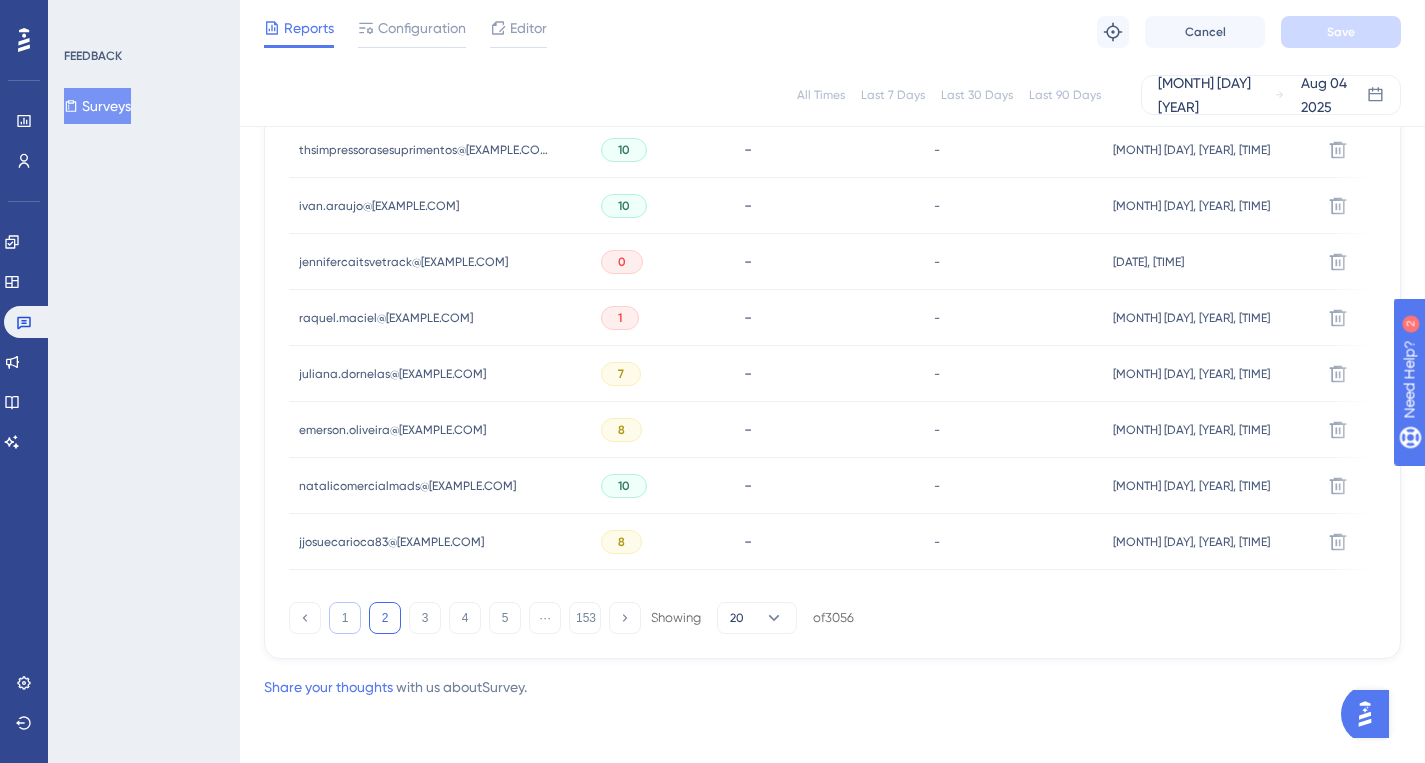 click on "1" at bounding box center (345, 618) 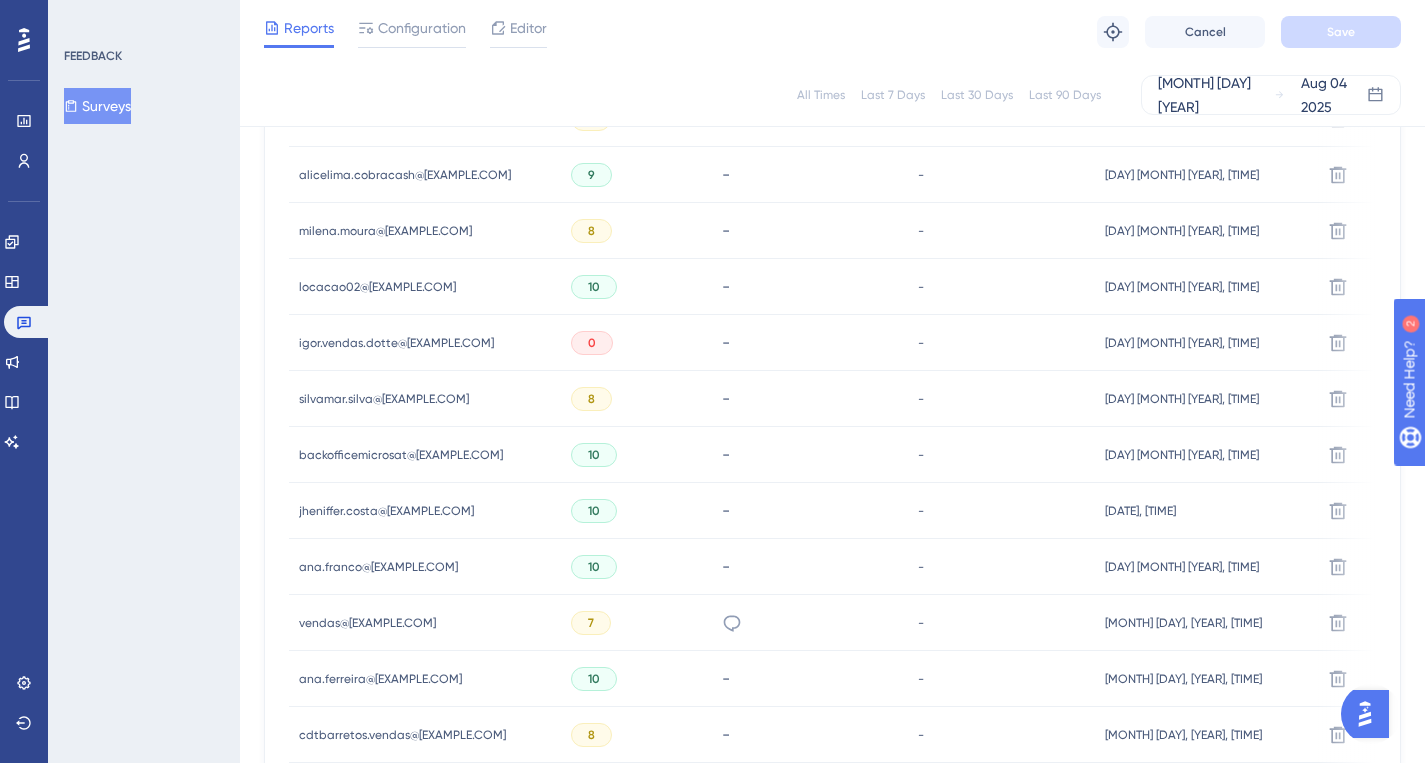 scroll, scrollTop: 1366, scrollLeft: 0, axis: vertical 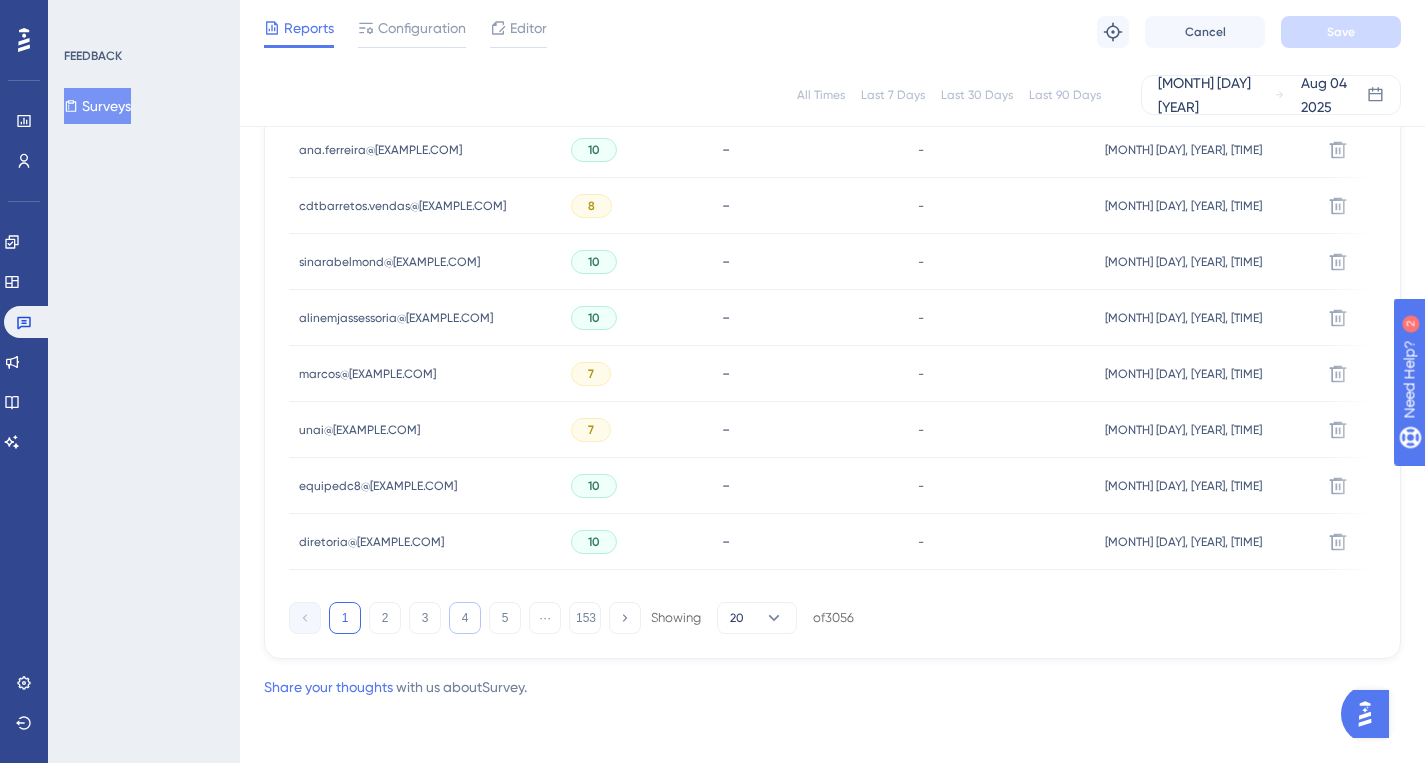 click on "4" at bounding box center (465, 618) 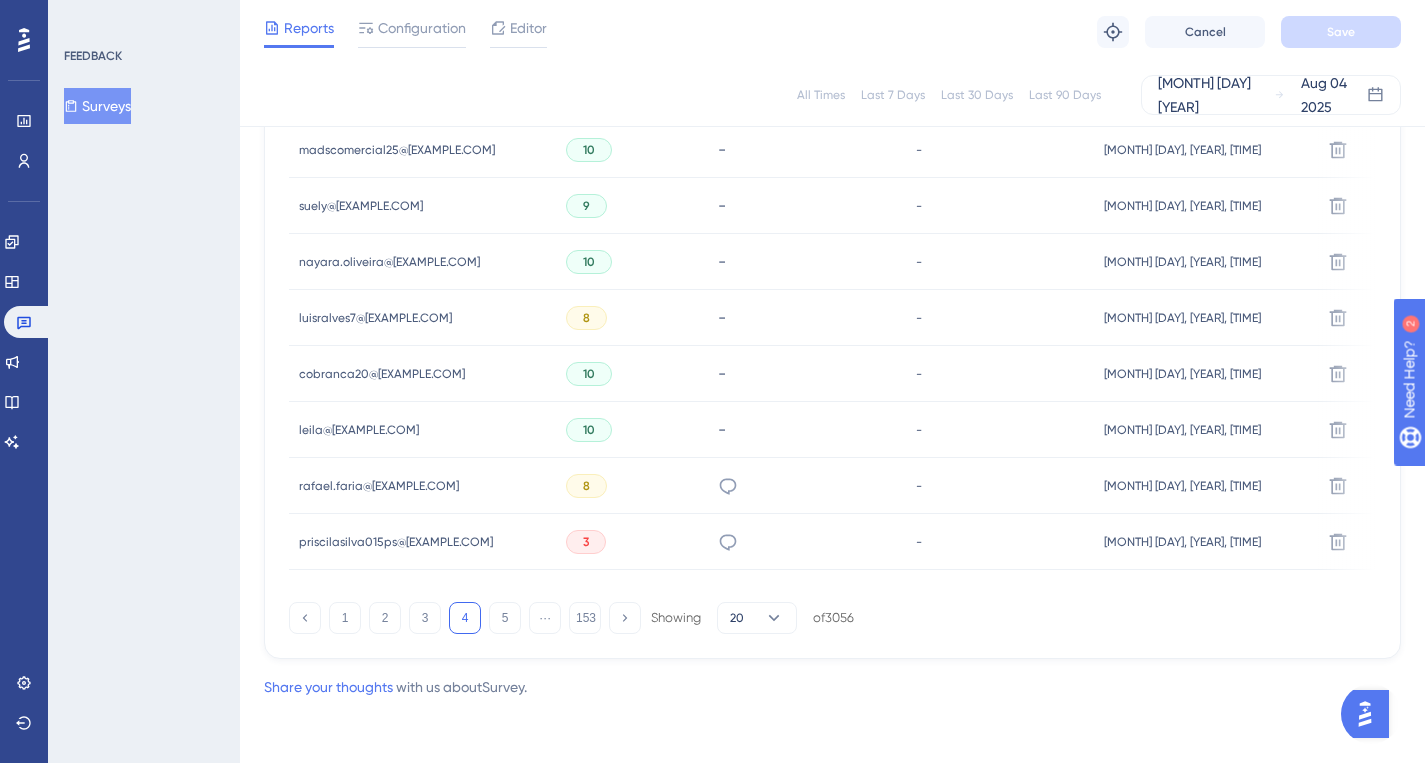 click on "rafael.faria@[EXAMPLE.COM]" at bounding box center [379, 486] 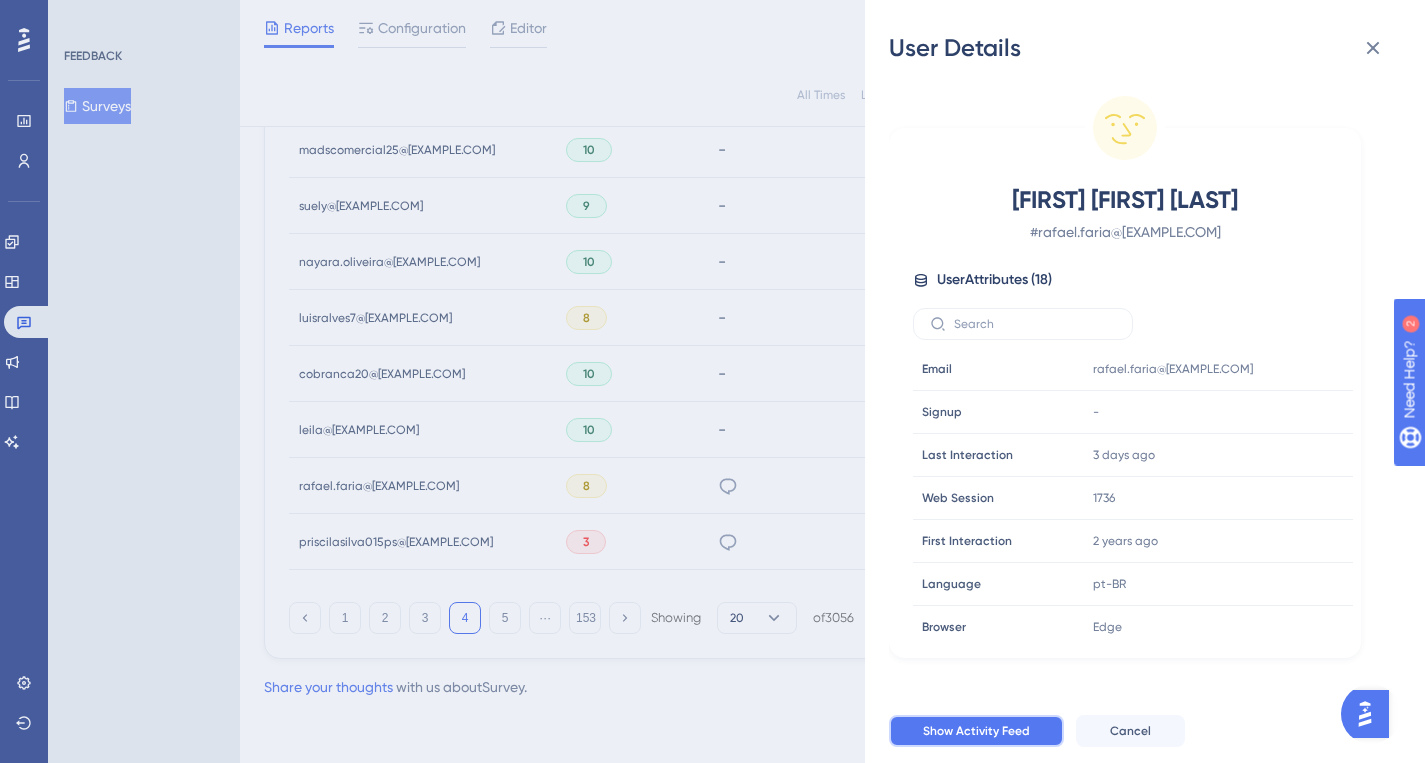 click on "Show Activity Feed" at bounding box center (976, 731) 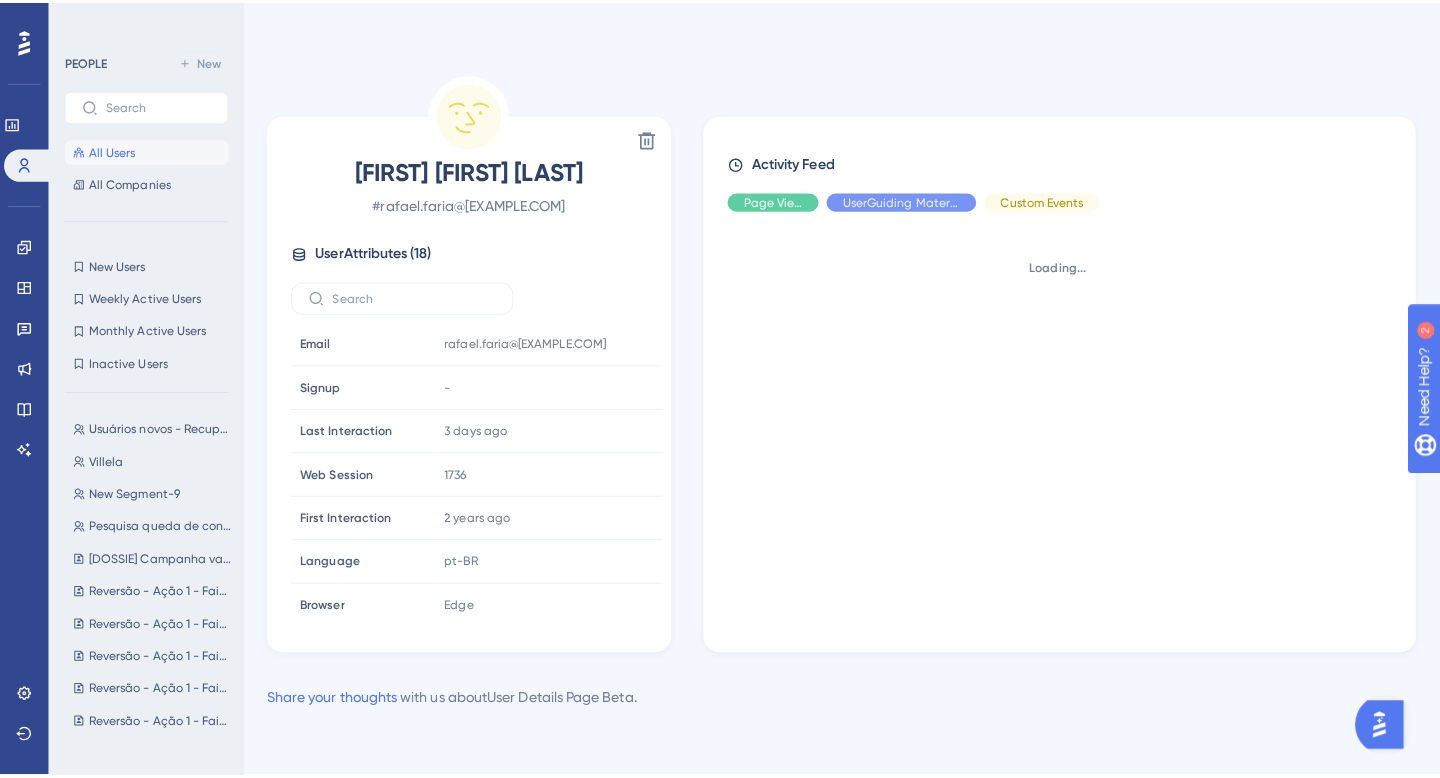 scroll, scrollTop: 0, scrollLeft: 0, axis: both 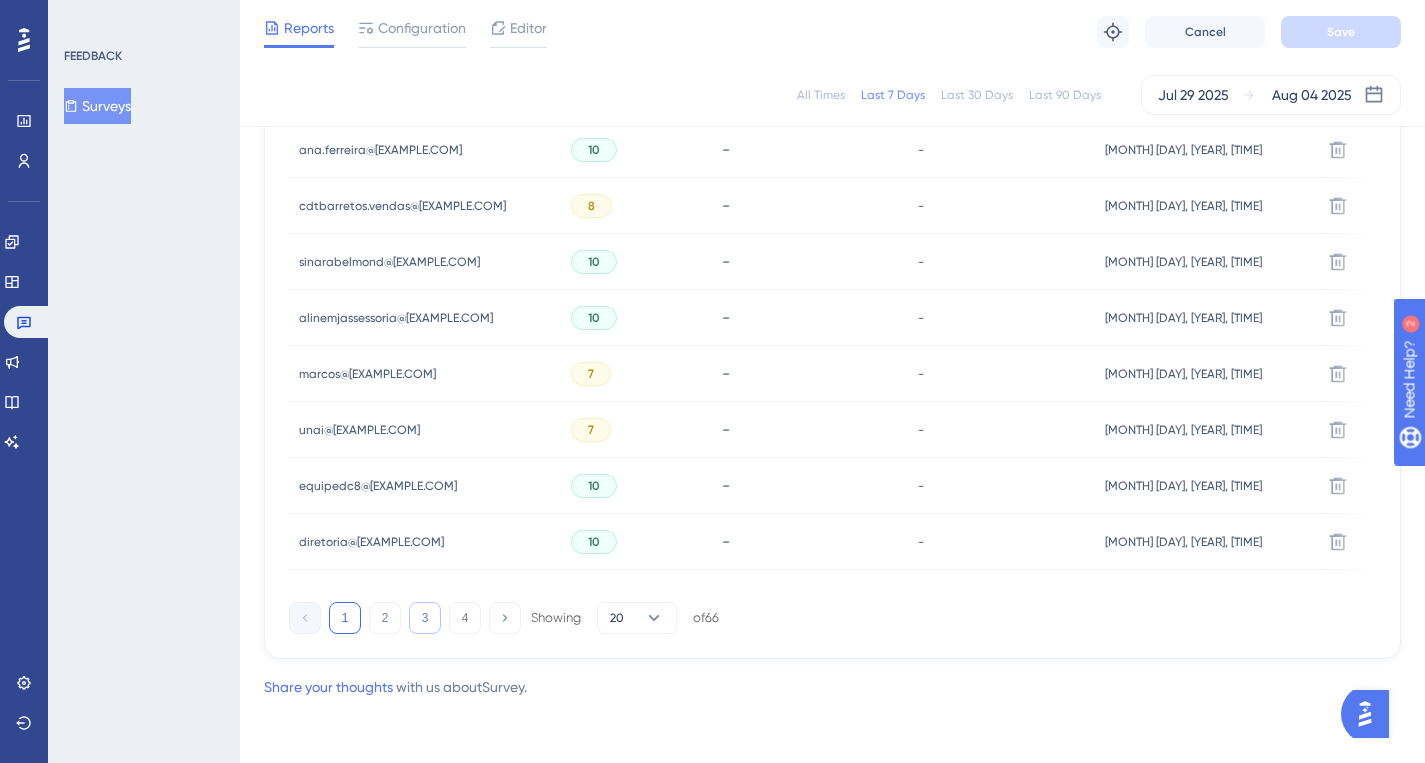 click on "3" at bounding box center [425, 618] 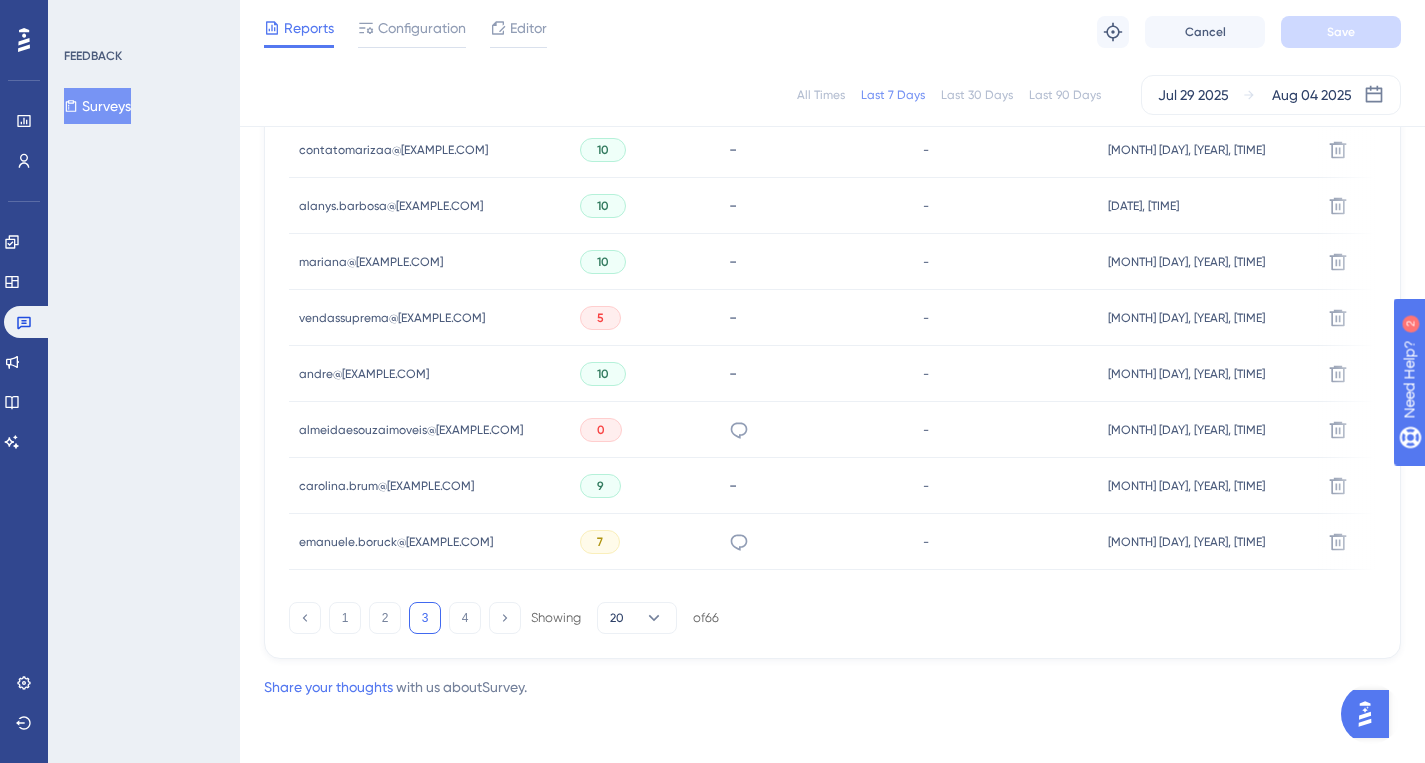 click on "emanuele.boruck@[EXAMPLE.COM] emanuele.boruck@[EXAMPLE.COM]" at bounding box center (396, 542) 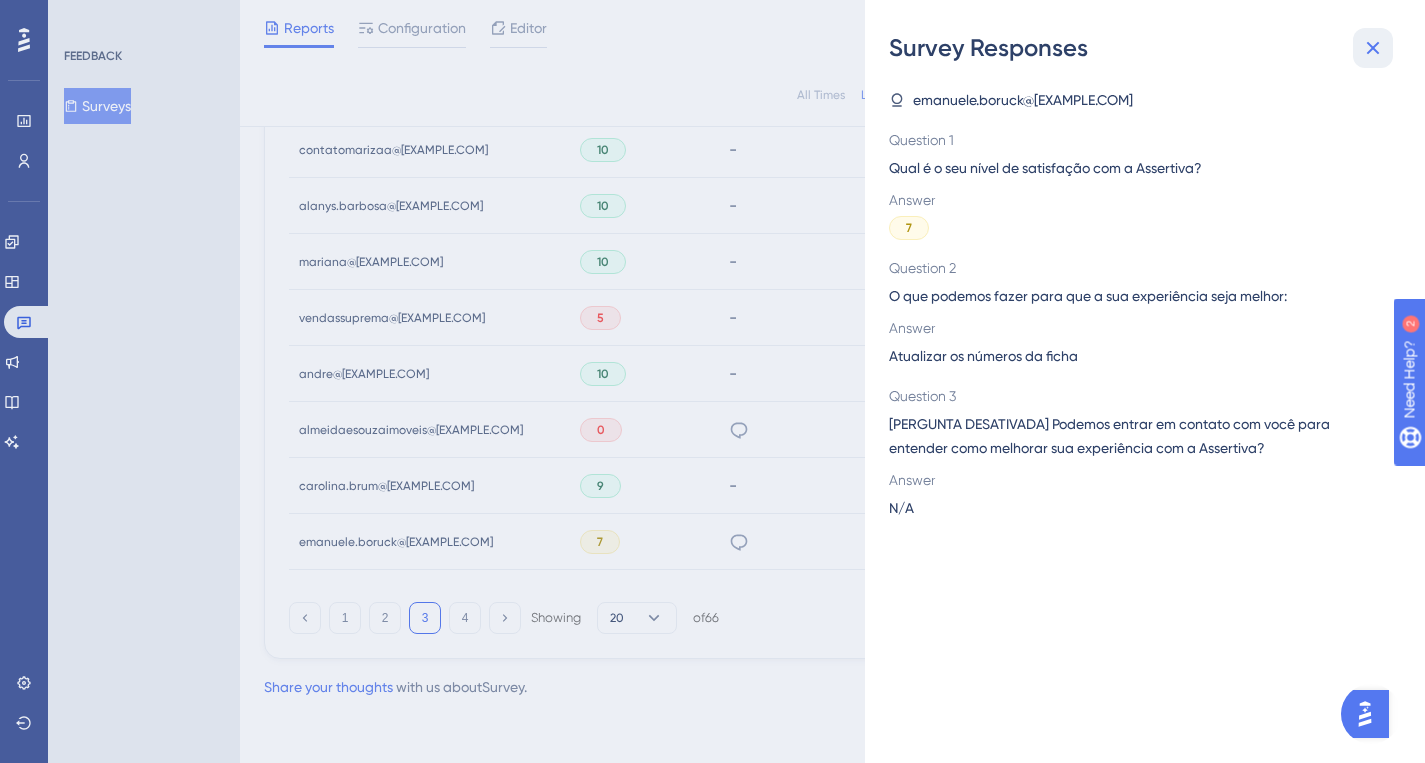 click 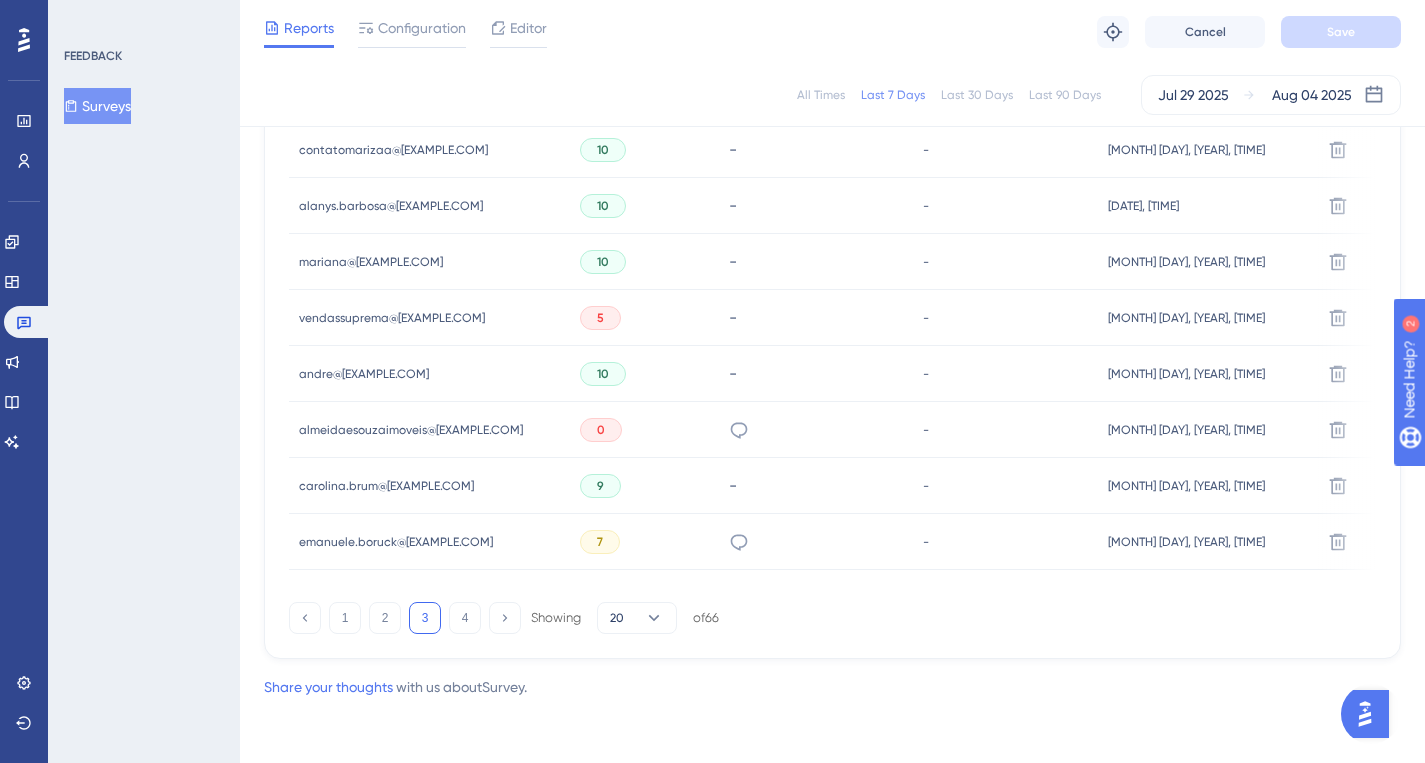 click on "emanuele.boruck@[EXAMPLE.COM]" at bounding box center [396, 542] 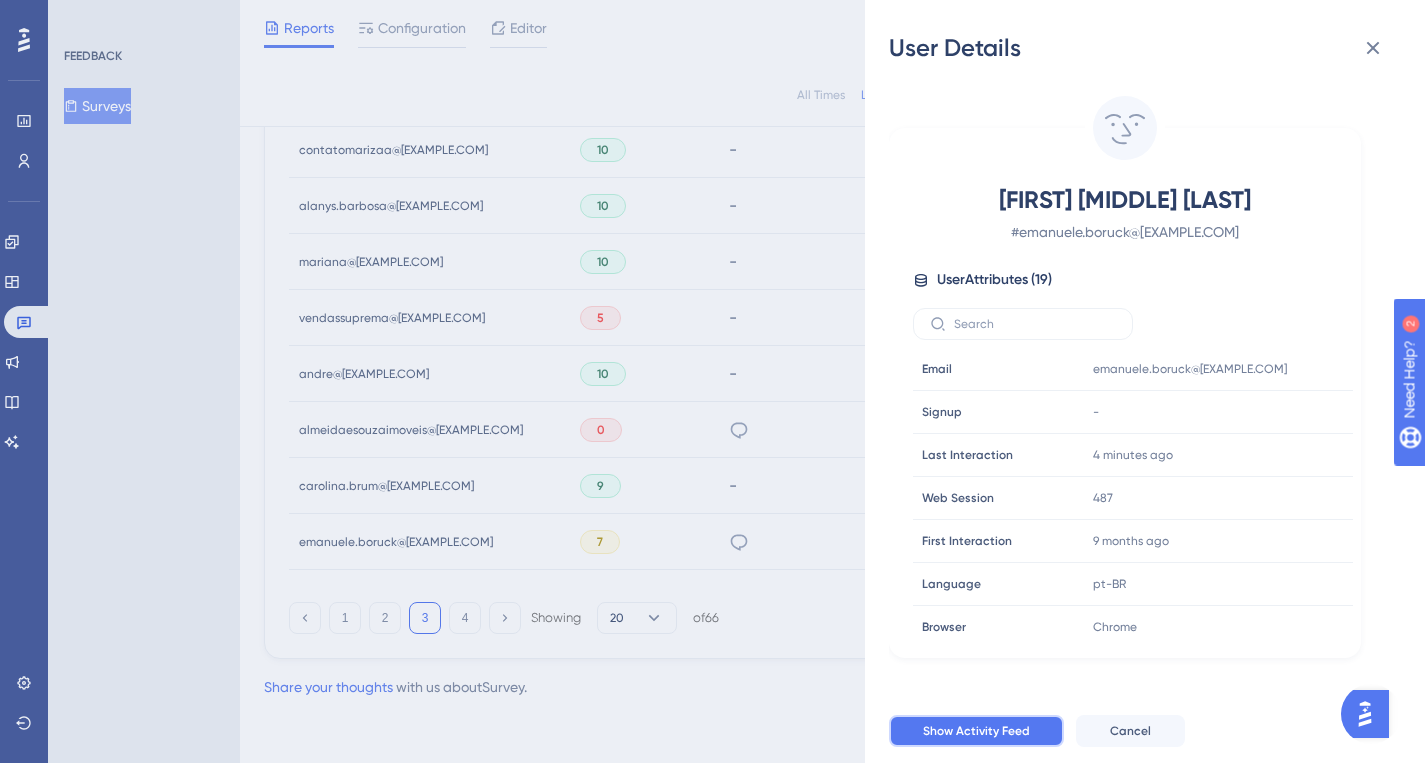 click on "Show Activity Feed" at bounding box center [976, 731] 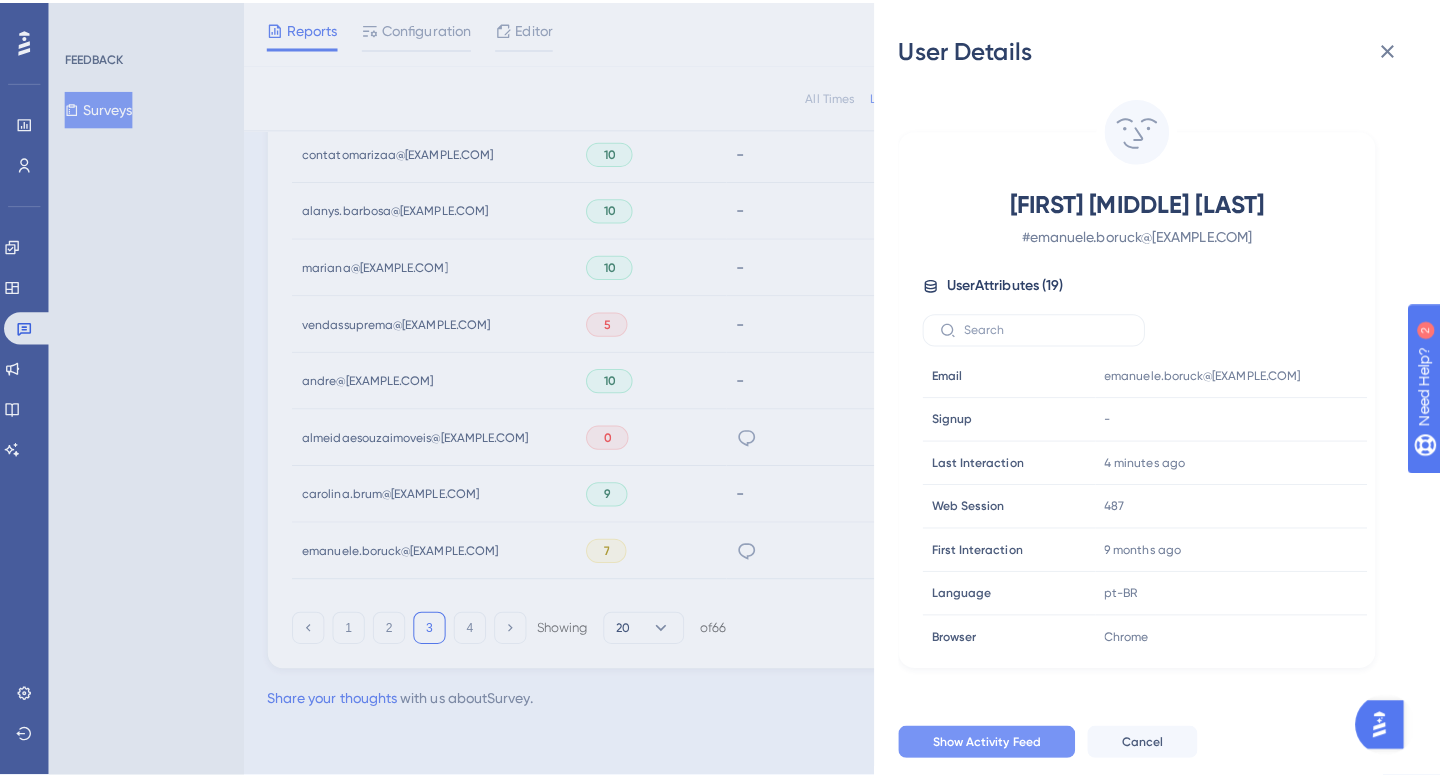 scroll, scrollTop: 0, scrollLeft: 0, axis: both 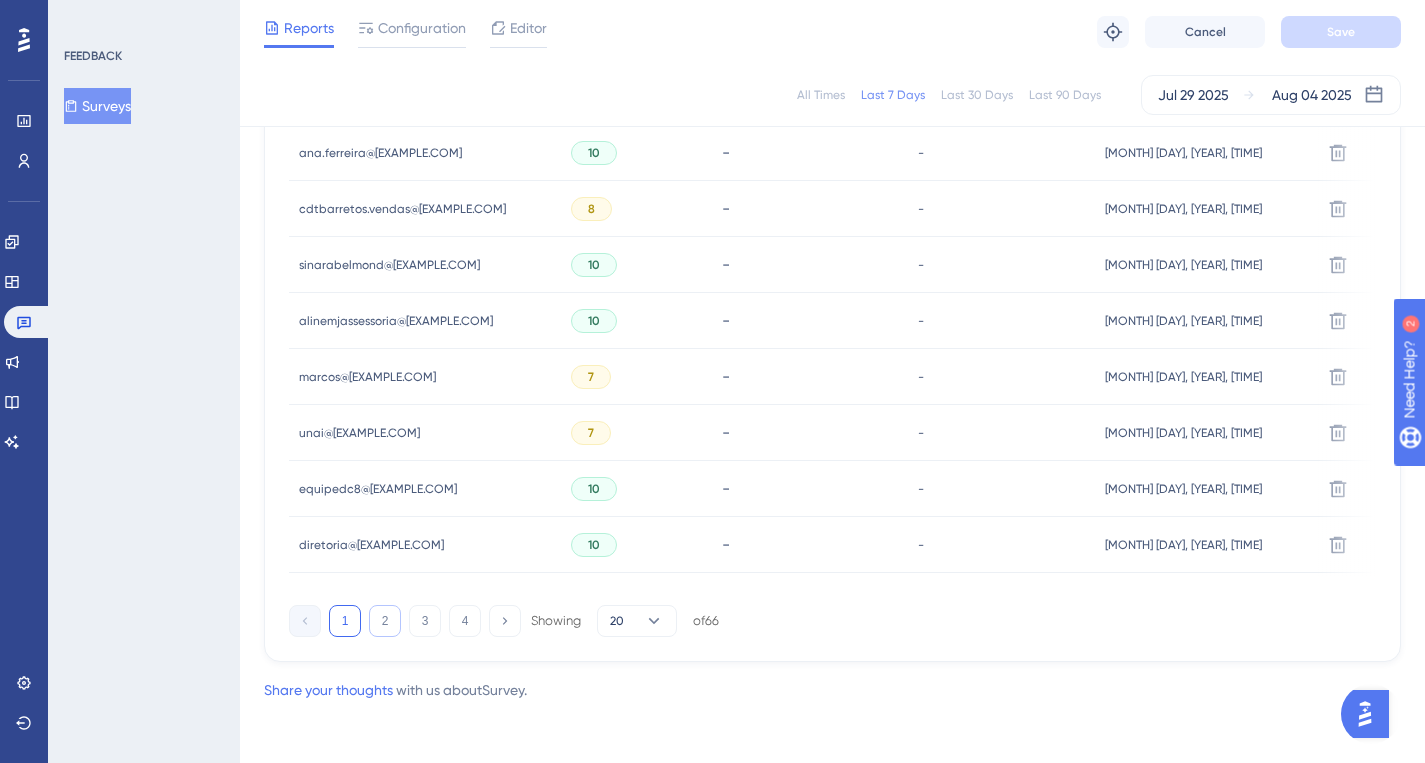 click on "2" at bounding box center (385, 621) 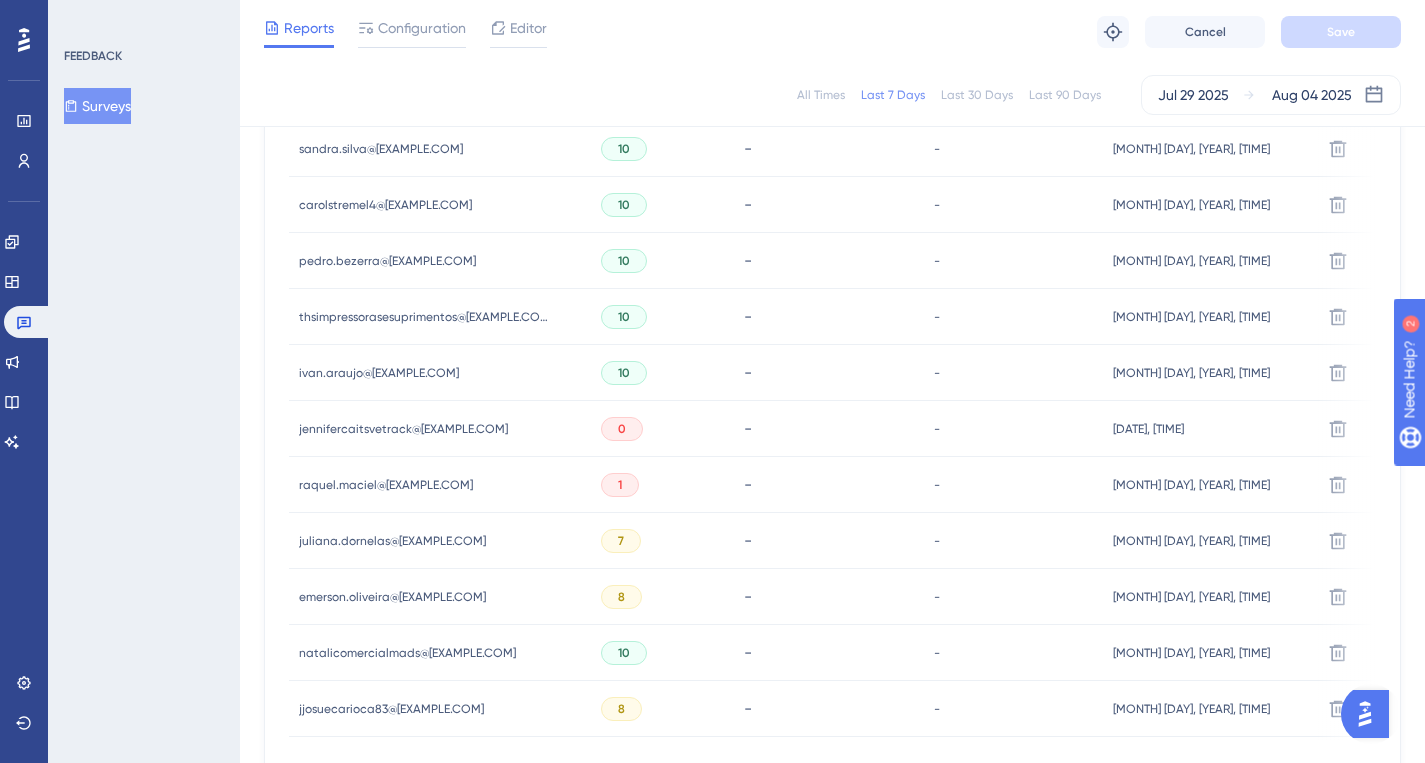 scroll, scrollTop: 1366, scrollLeft: 0, axis: vertical 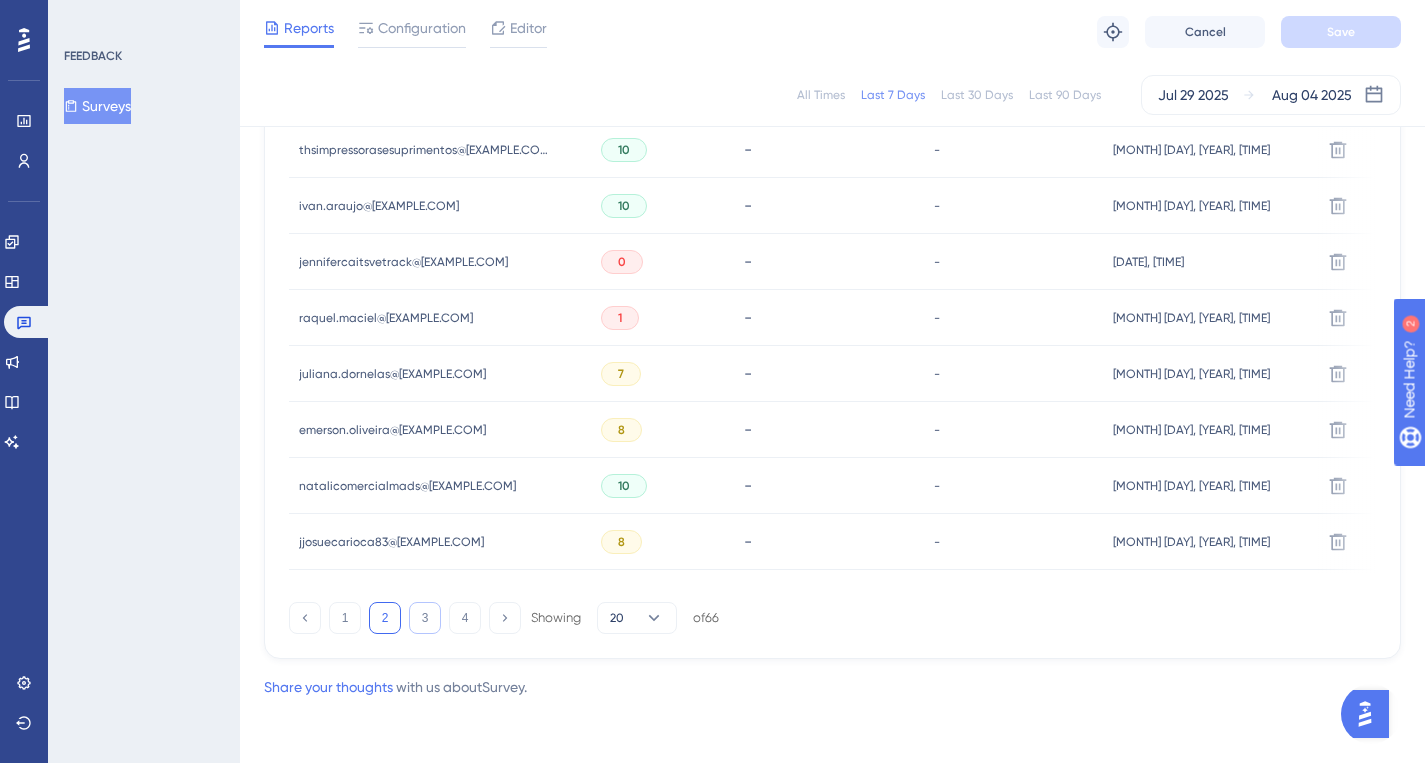 click on "3" at bounding box center [425, 618] 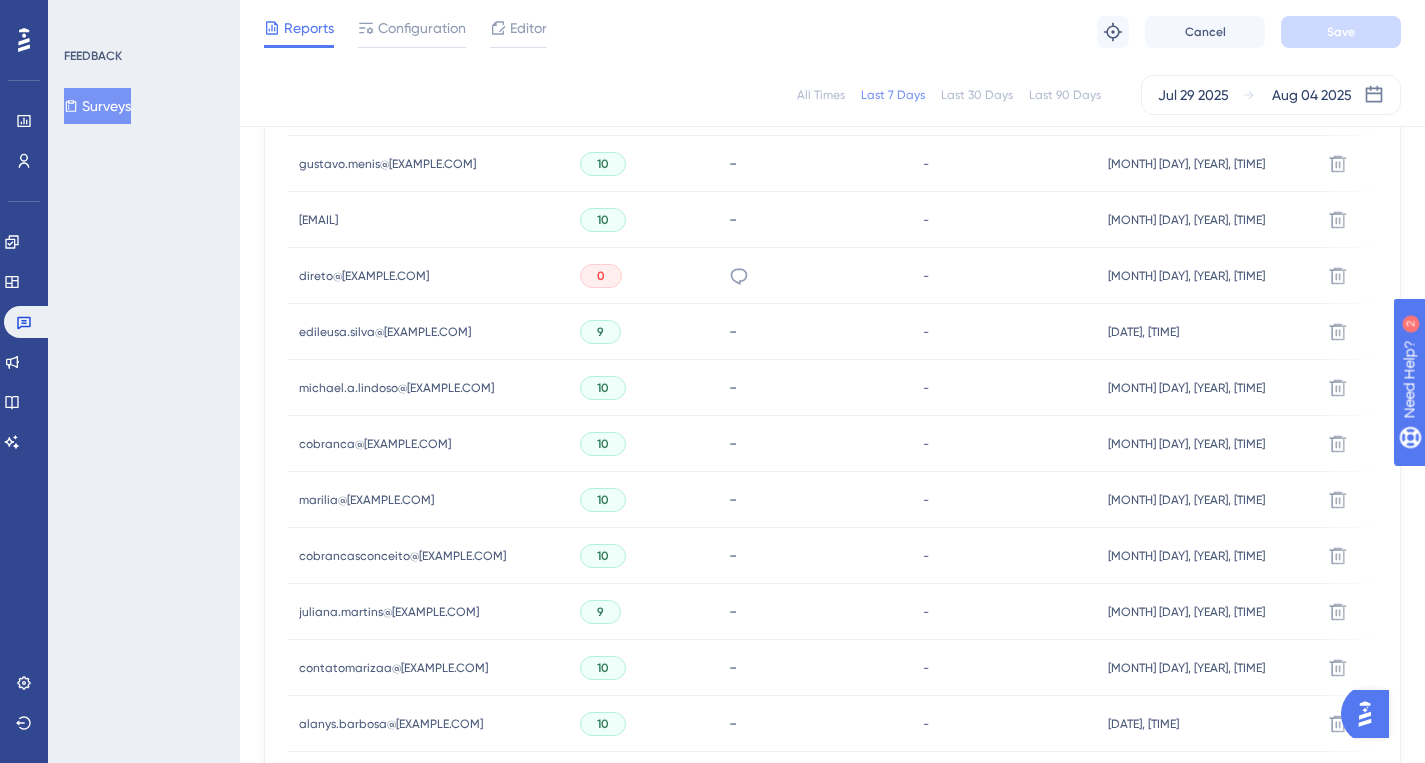 scroll, scrollTop: 1366, scrollLeft: 0, axis: vertical 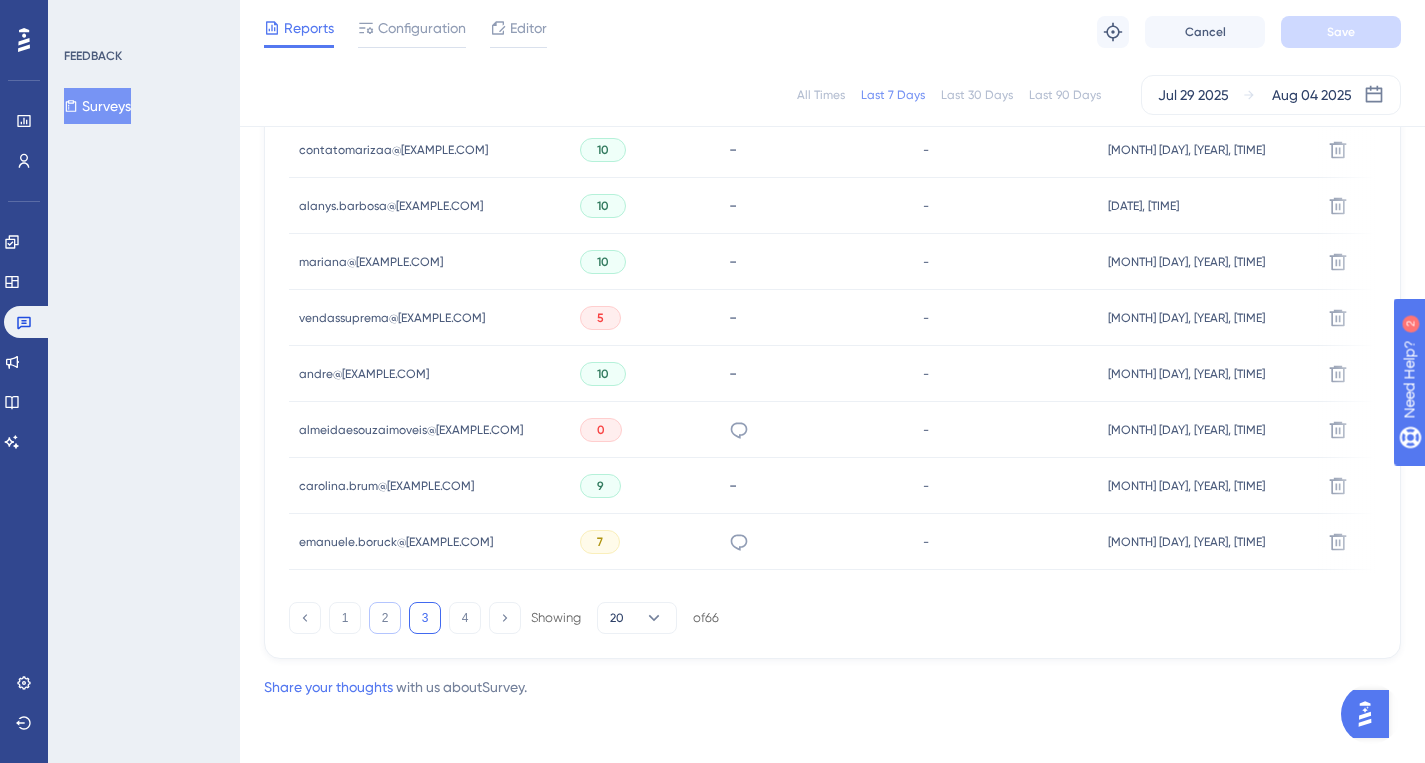click on "2" at bounding box center (385, 618) 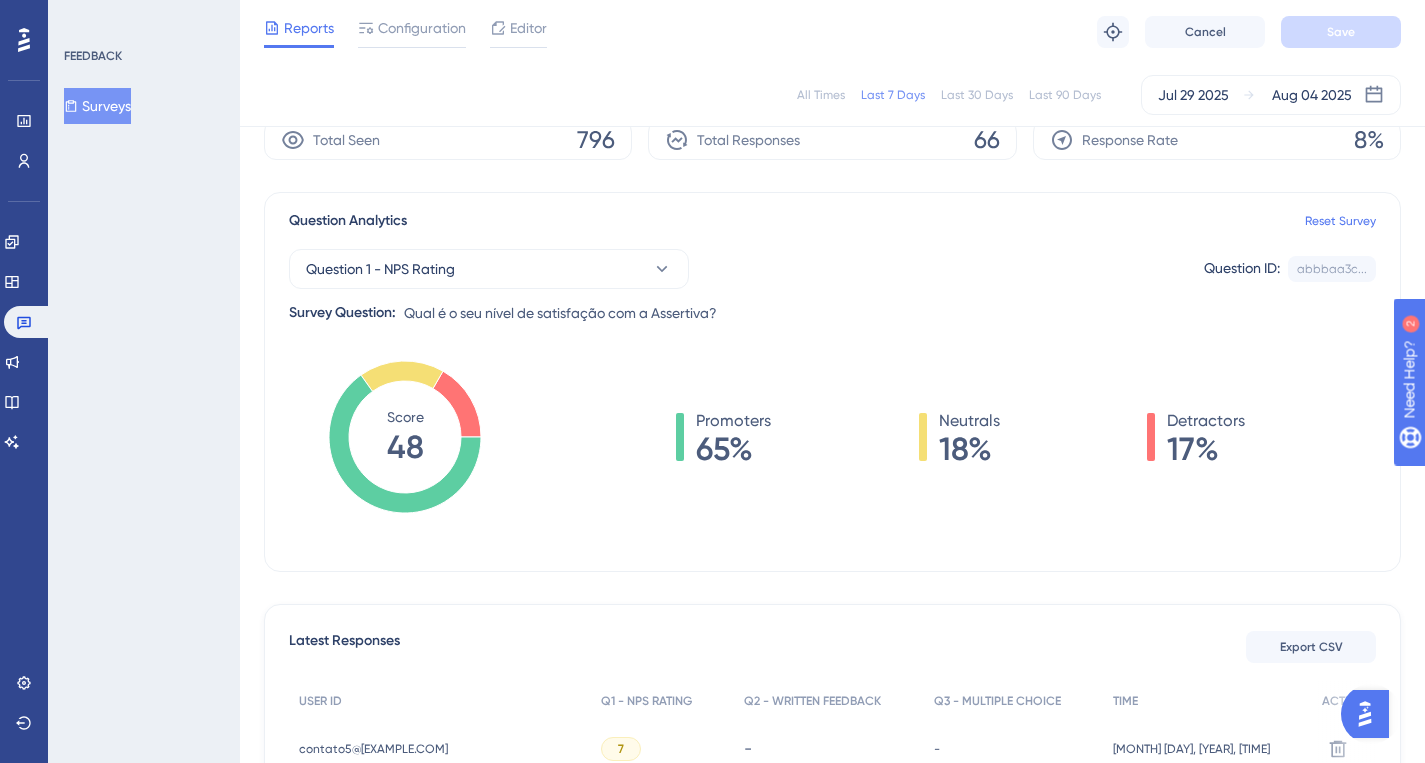 scroll, scrollTop: 1366, scrollLeft: 0, axis: vertical 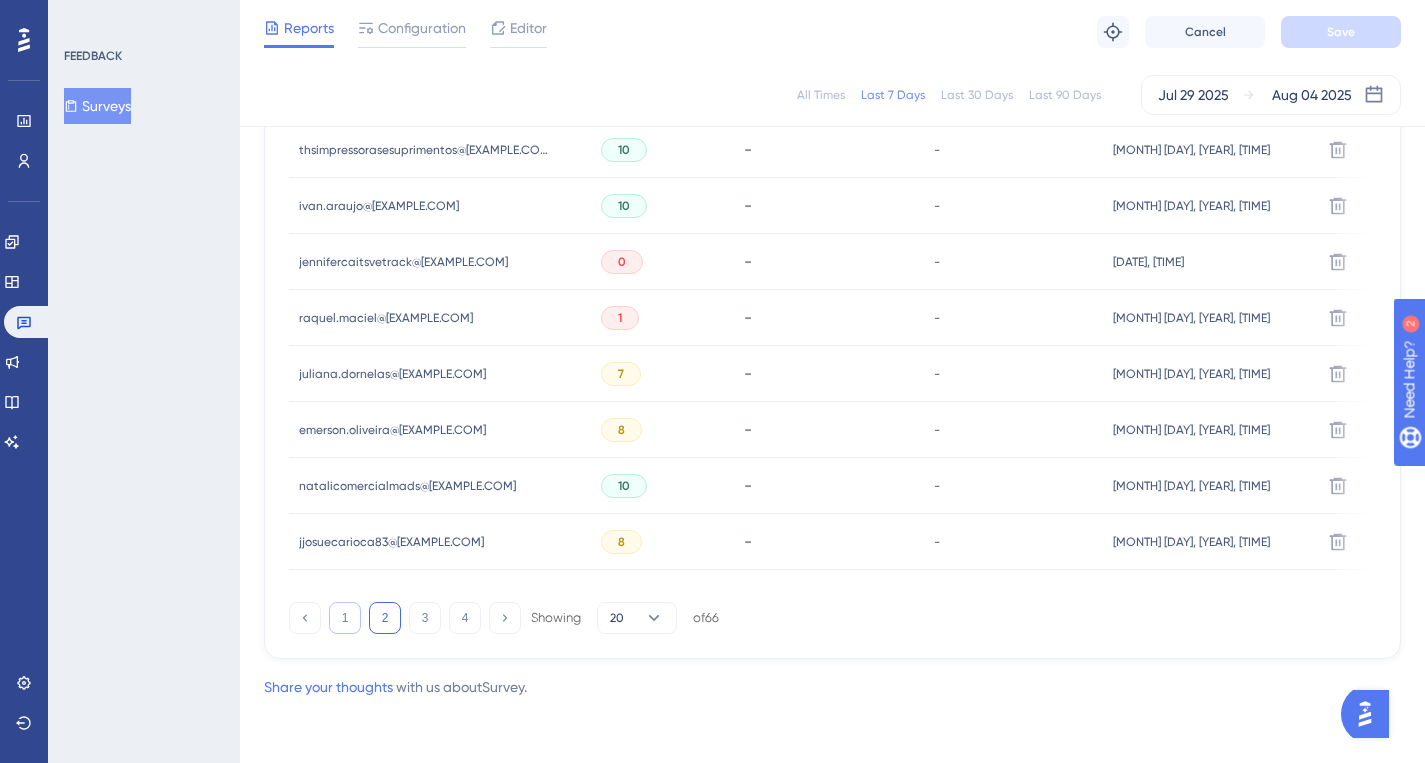 click on "1" at bounding box center (345, 618) 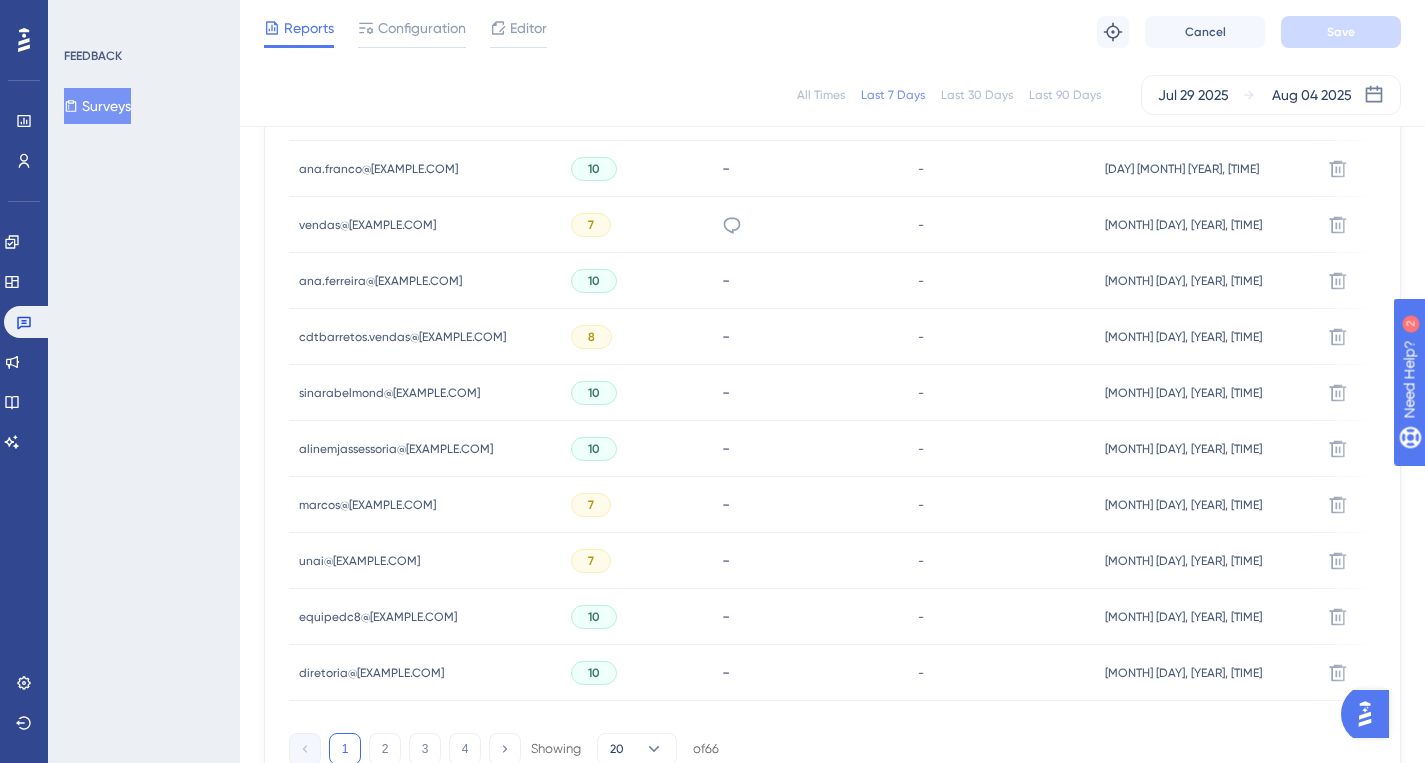 scroll, scrollTop: 1366, scrollLeft: 0, axis: vertical 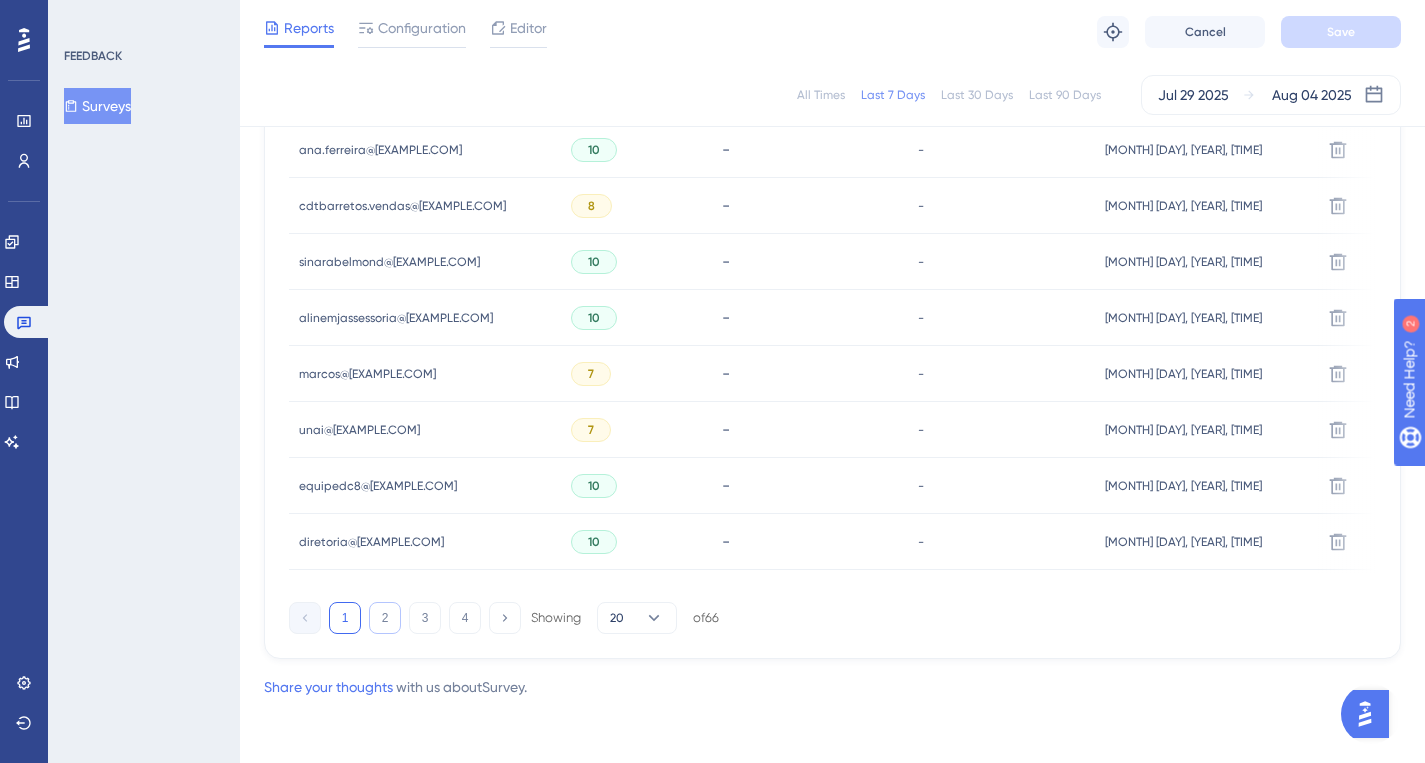 click on "2" at bounding box center (385, 618) 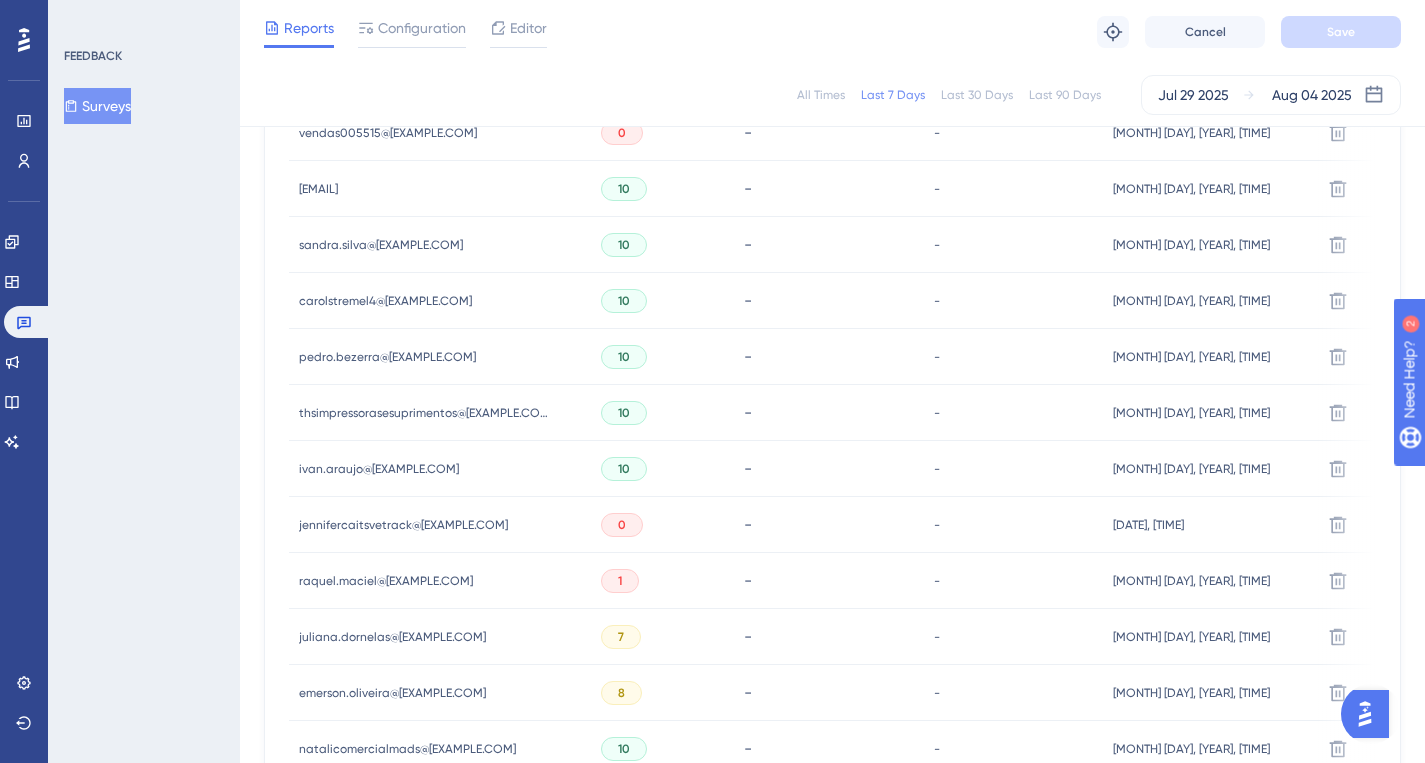scroll, scrollTop: 1366, scrollLeft: 0, axis: vertical 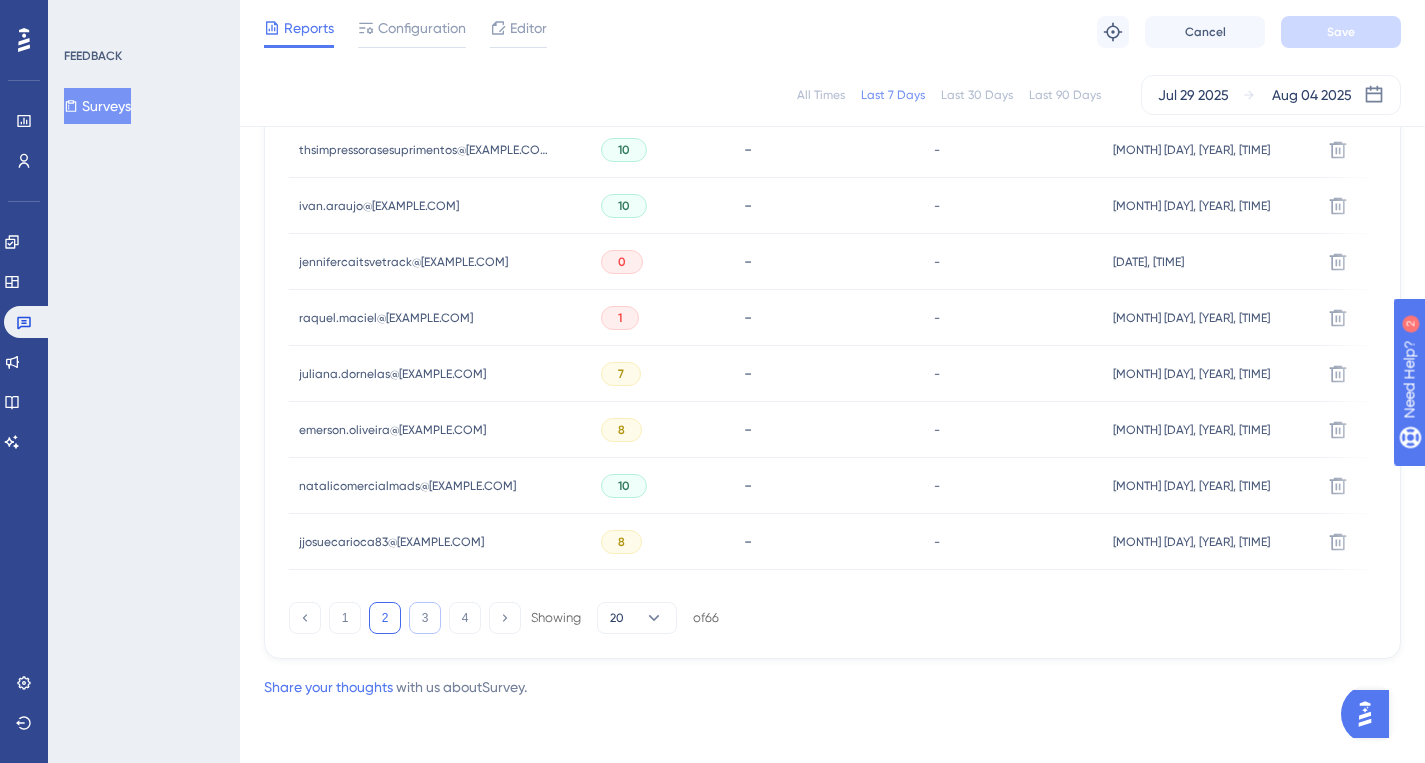 click on "3" at bounding box center (425, 618) 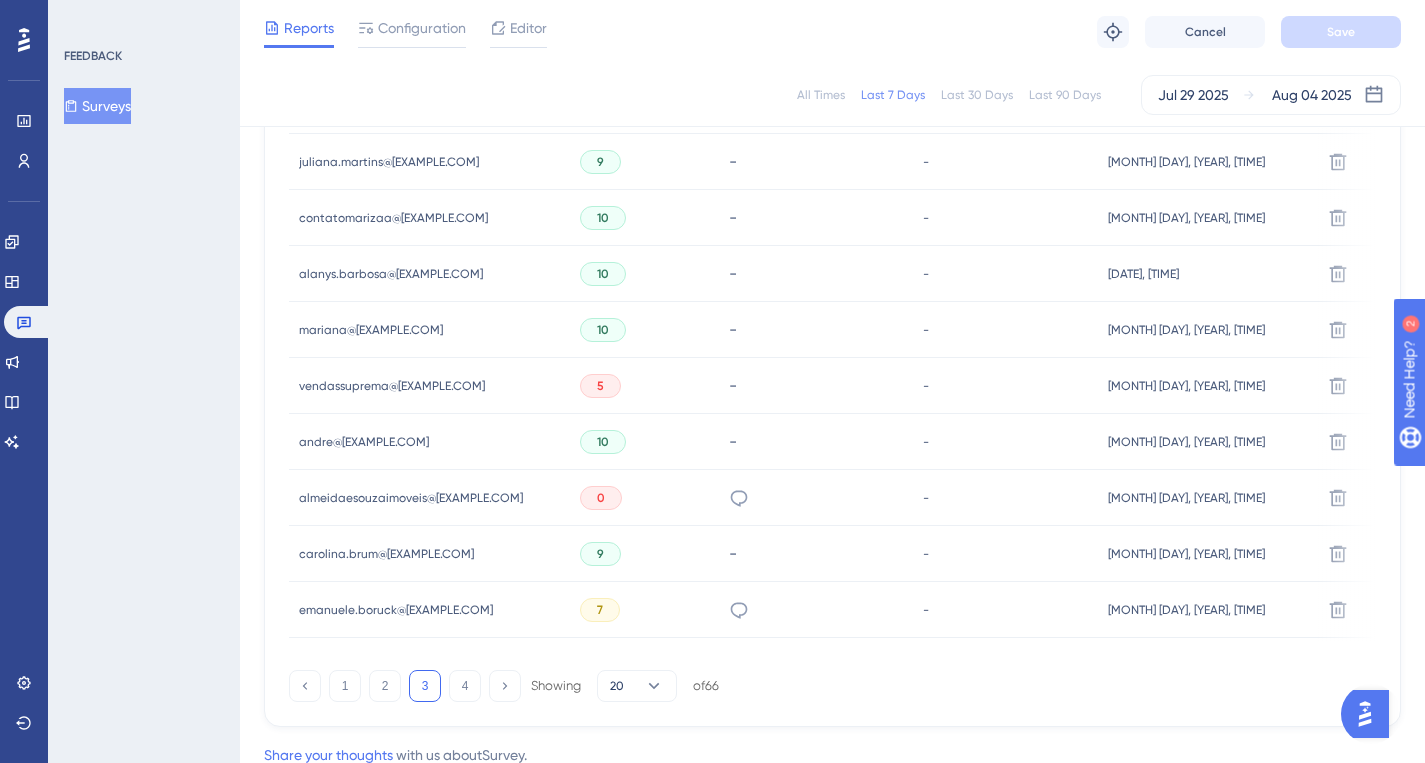 scroll, scrollTop: 1366, scrollLeft: 0, axis: vertical 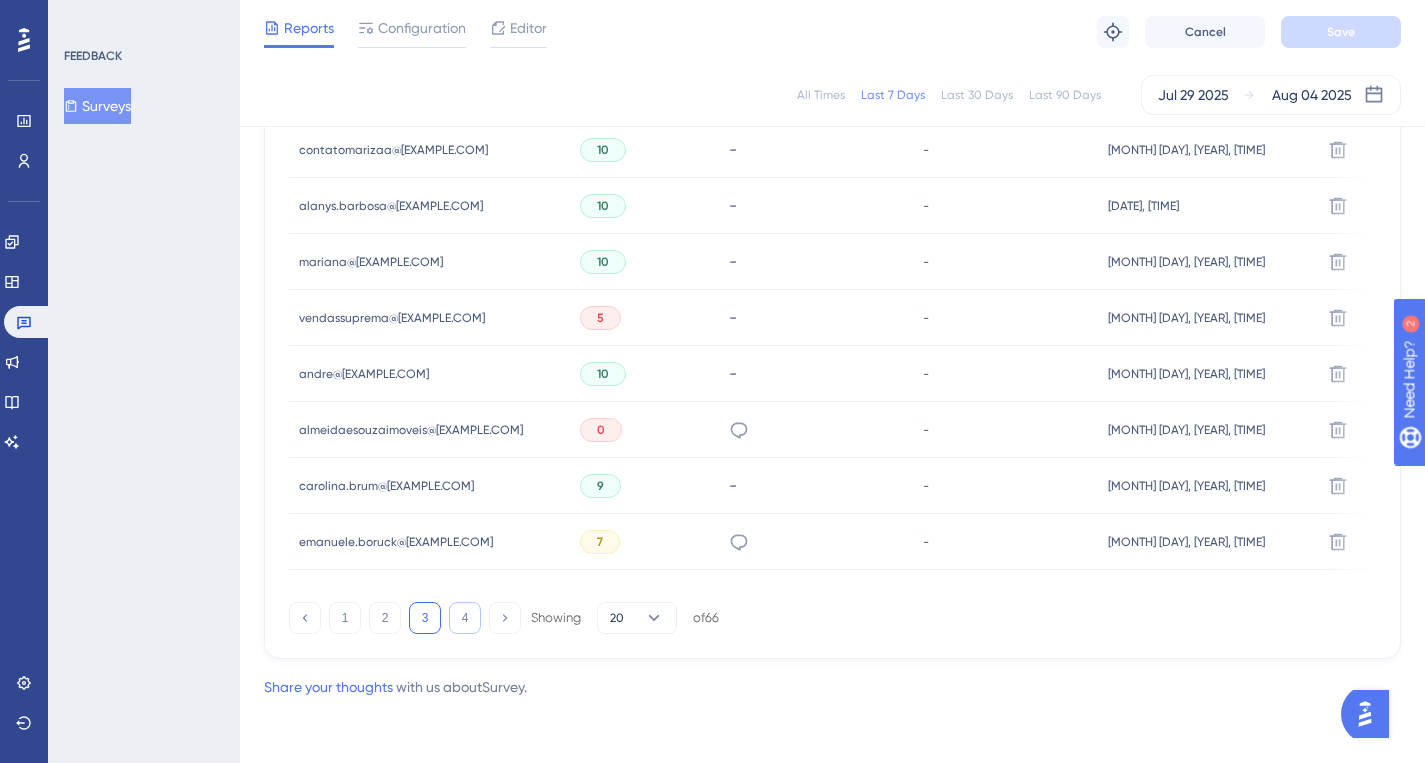 click on "4" at bounding box center [465, 618] 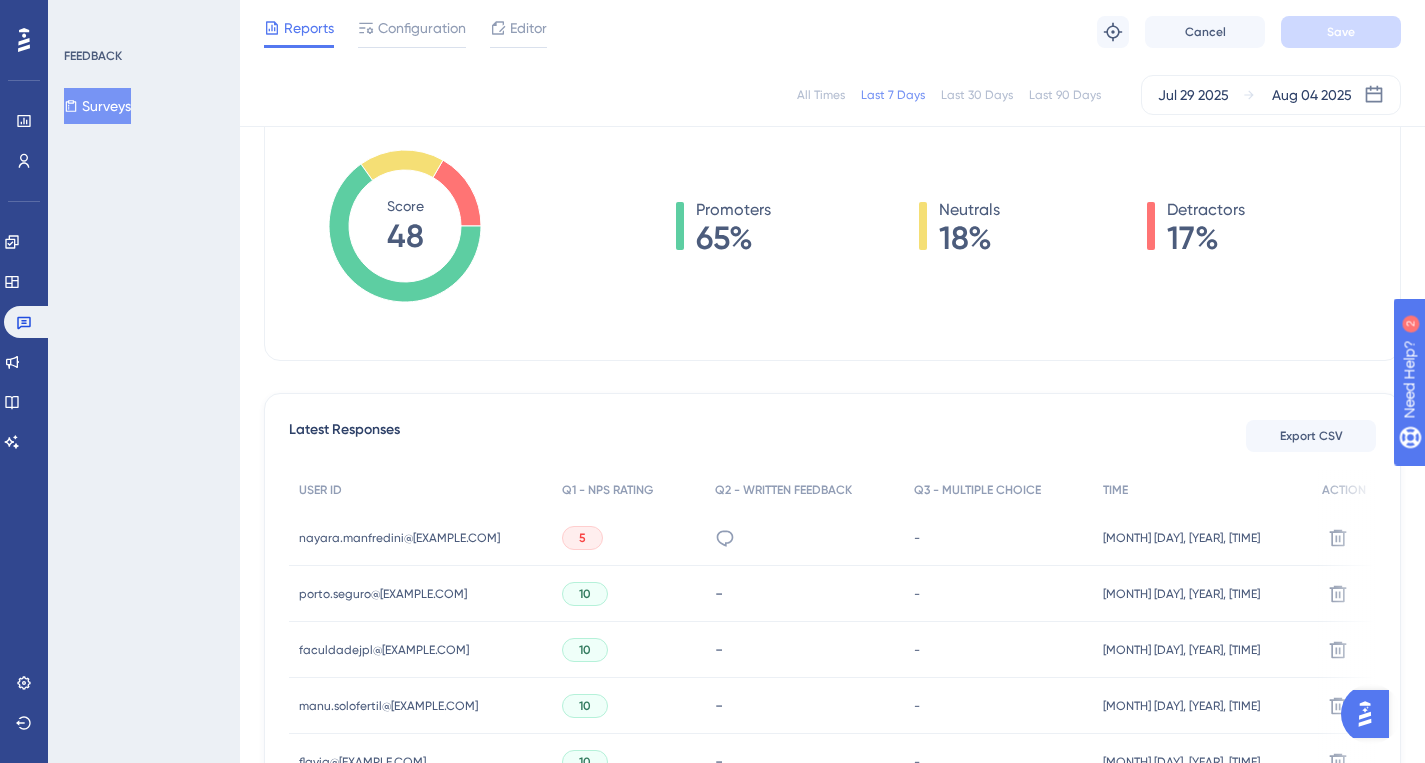 scroll, scrollTop: 139, scrollLeft: 0, axis: vertical 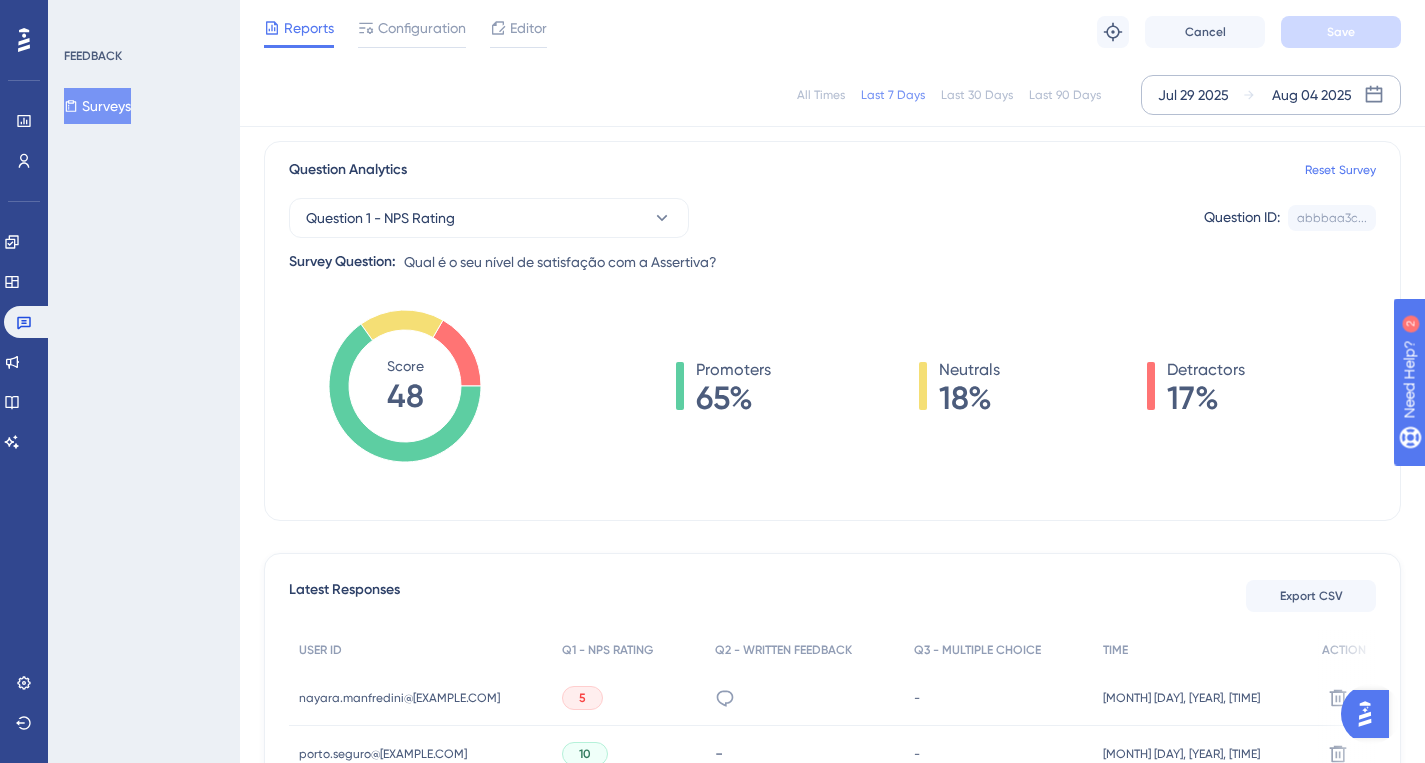 click on "[MONTH] [DAY] [YEAR] [MONTH] [DAY] [YEAR]" at bounding box center (1271, 95) 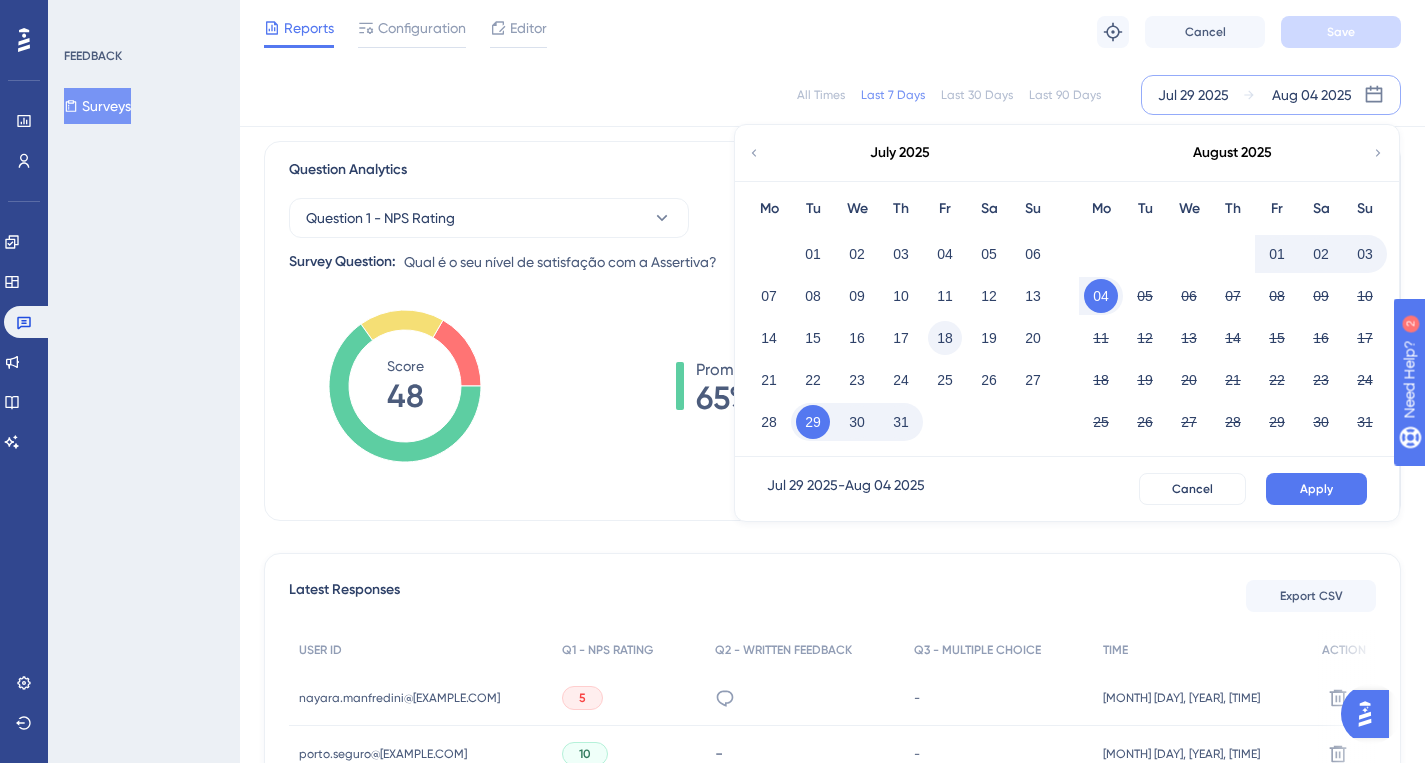 click on "18" at bounding box center [945, 338] 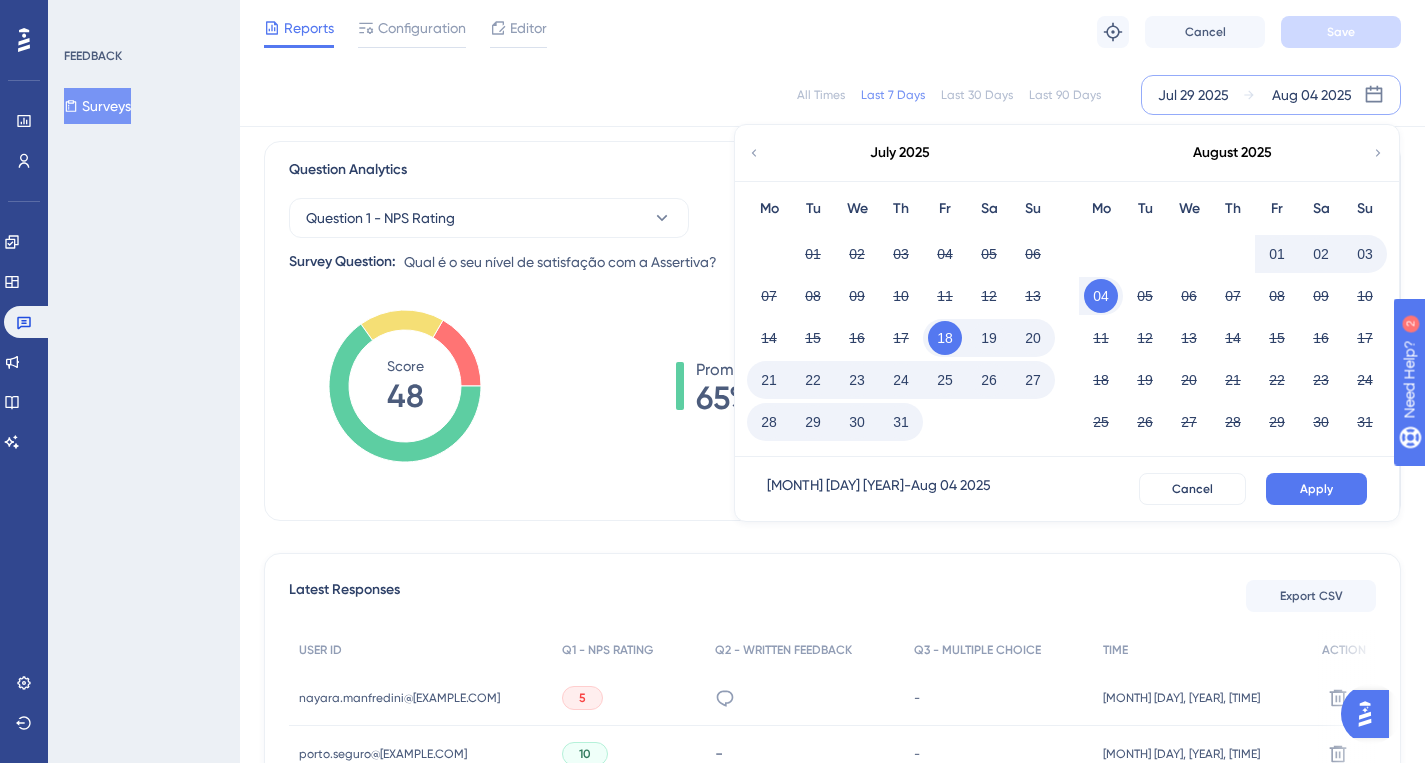 click on "[MONTH] [DAY] [YEAR]  -  [MONTH] [DAY] [YEAR] Cancel Apply" at bounding box center (1067, 489) 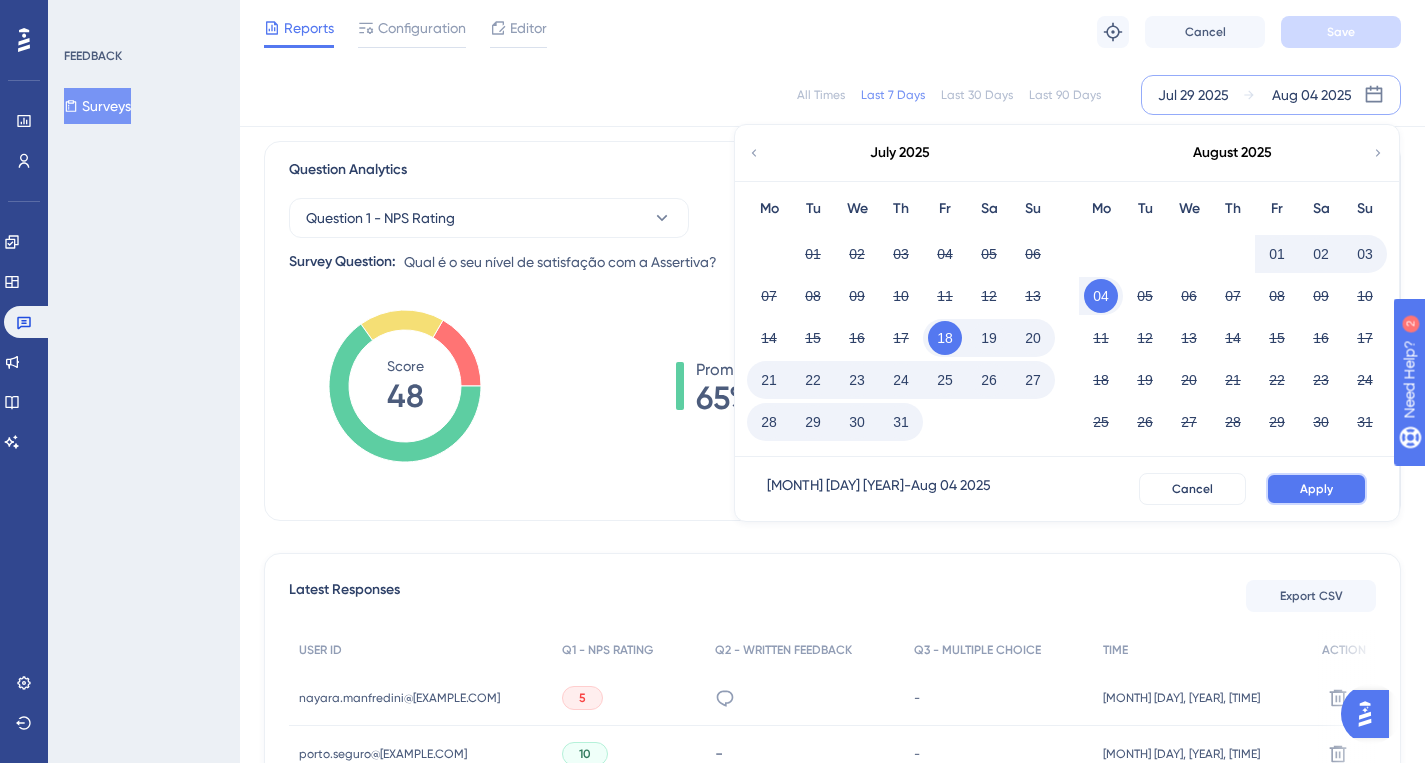 click on "Apply" at bounding box center [1316, 489] 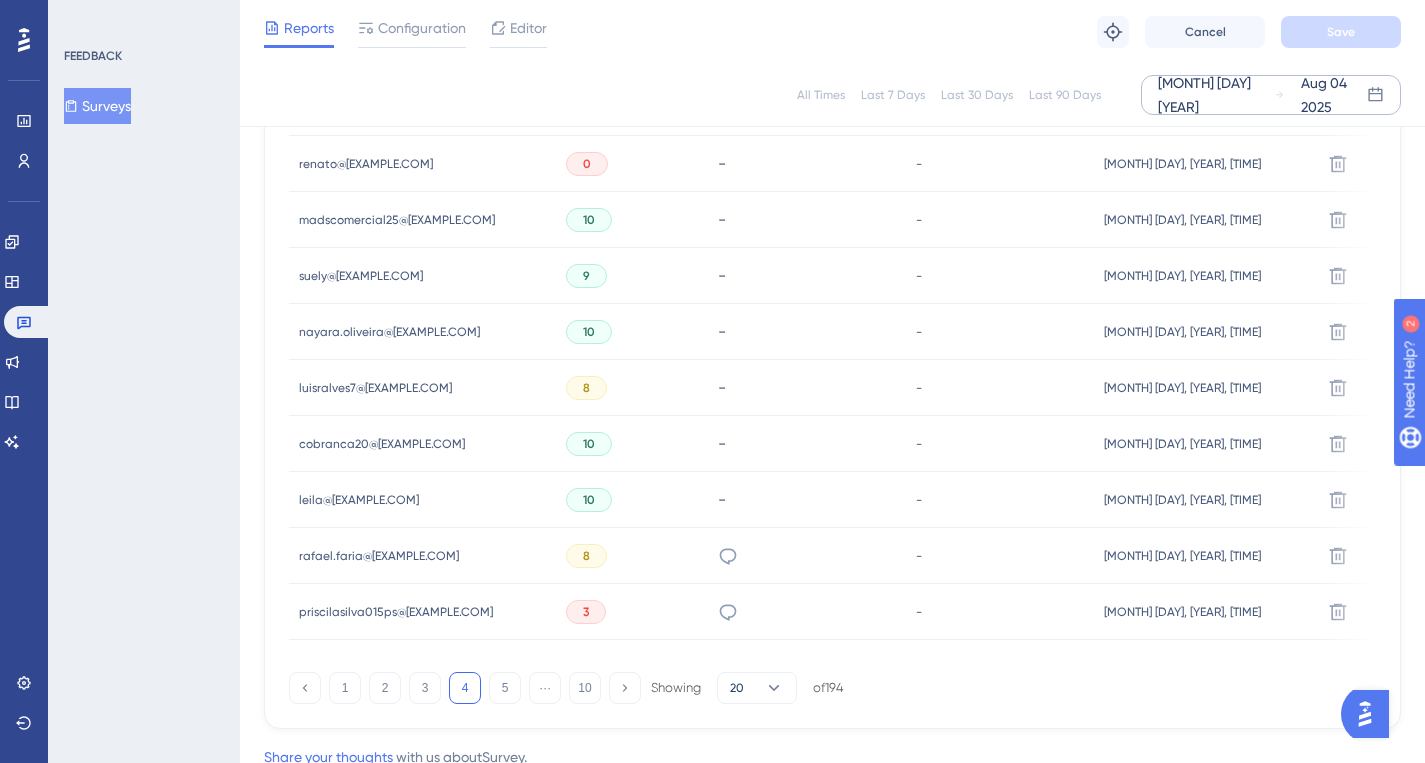 scroll, scrollTop: 1366, scrollLeft: 0, axis: vertical 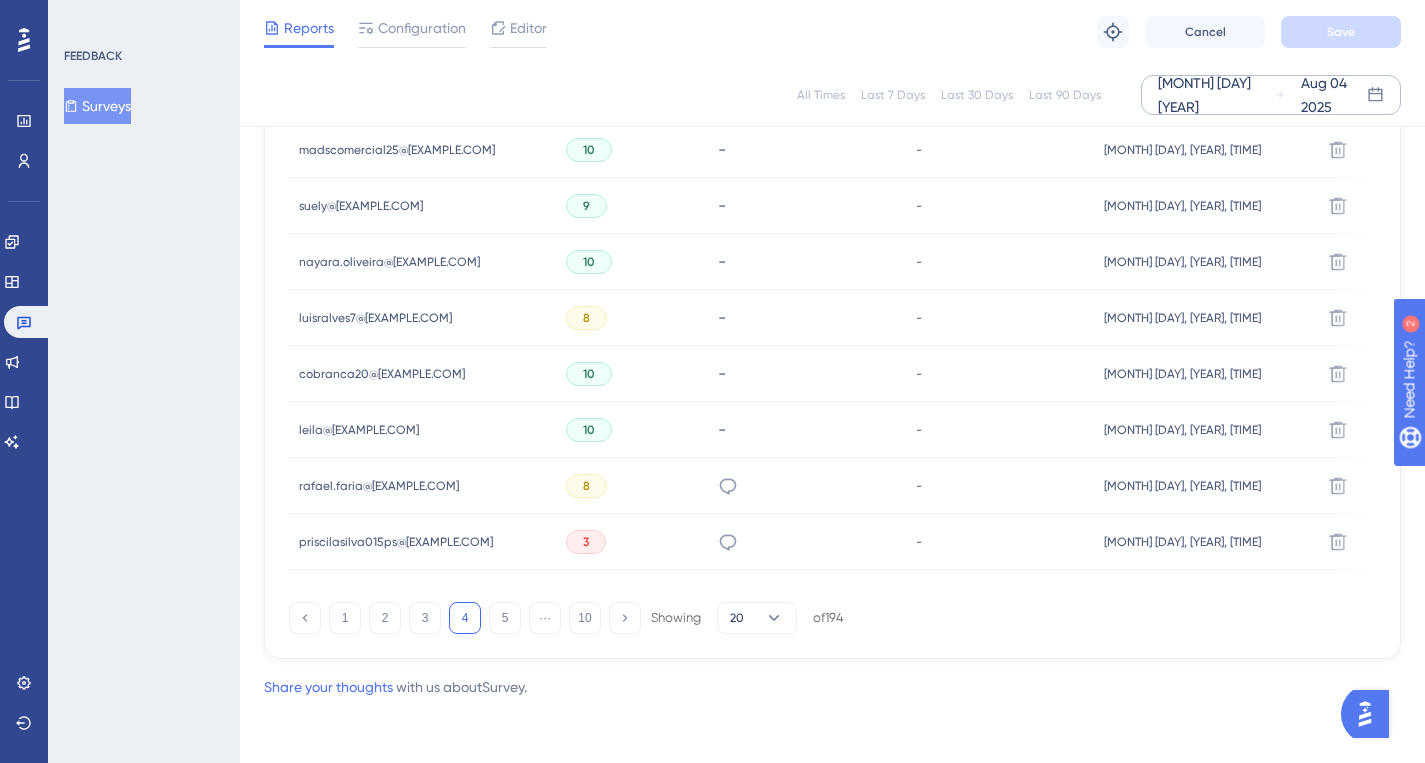 click on "Latest Responses Export CSV USER ID Q1 - NPS RATING Q2 - WRITTEN FEEDBACK Q3 - MULTIPLE CHOICE TIME ACTION nayara.manfredini@[EXAMPLE.COM] nayara.manfredini@[EXAMPLE.COM] 5 Melhorar o SUPORTE - [MONTH] [DAY], [YEAR] [TIME] [MONTH] [DAY], [YEAR] [TIME] Delete porto.seguro@[EXAMPLE.COM] porto.seguro@[EXAMPLE.COM] 10 - - [MONTH] [DAY], [YEAR] [TIME] [MONTH] [DAY], [YEAR] [TIME] Delete faculdadejpl@[EXAMPLE.COM] faculdadejpl@[EXAMPLE.COM] 10 - - [MONTH] [DAY], [YEAR] [TIME] [MONTH] [DAY], [YEAR] [TIME] Delete manu.solofertil@[EXAMPLE.COM] manu.solofertil@[EXAMPLE.COM] 10 - - [MONTH] [DAY], [YEAR] [TIME] [MONTH] [DAY], [YEAR] [TIME] Delete flavia@[EXAMPLE.COM] flavia@[EXAMPLE.COM] 10 - - [MONTH] [DAY], [YEAR] [TIME] [MONTH] [DAY], [YEAR] [TIME] Delete agencialummina@[EXAMPLE.COM] agencialummina@[EXAMPLE.COM] 10 - - [MONTH] [DAY], [YEAR] [TIME] [MONTH] [DAY], [YEAR] [TIME] Delete tatiele.alvescred@[EXAMPLE.COM] tatiele.alvescred@[EXAMPLE.COM] 10 - - [MONTH] [DAY], [YEAR] [TIME] [MONTH] [DAY], [YEAR] [TIME] Delete adm2@[EXAMPLE.COM] adm2@[EXAMPLE.COM] 7 - - [MONTH] [DAY], [YEAR] [TIME] [MONTH] [DAY], [YEAR] [TIME] -" at bounding box center [832, -4] 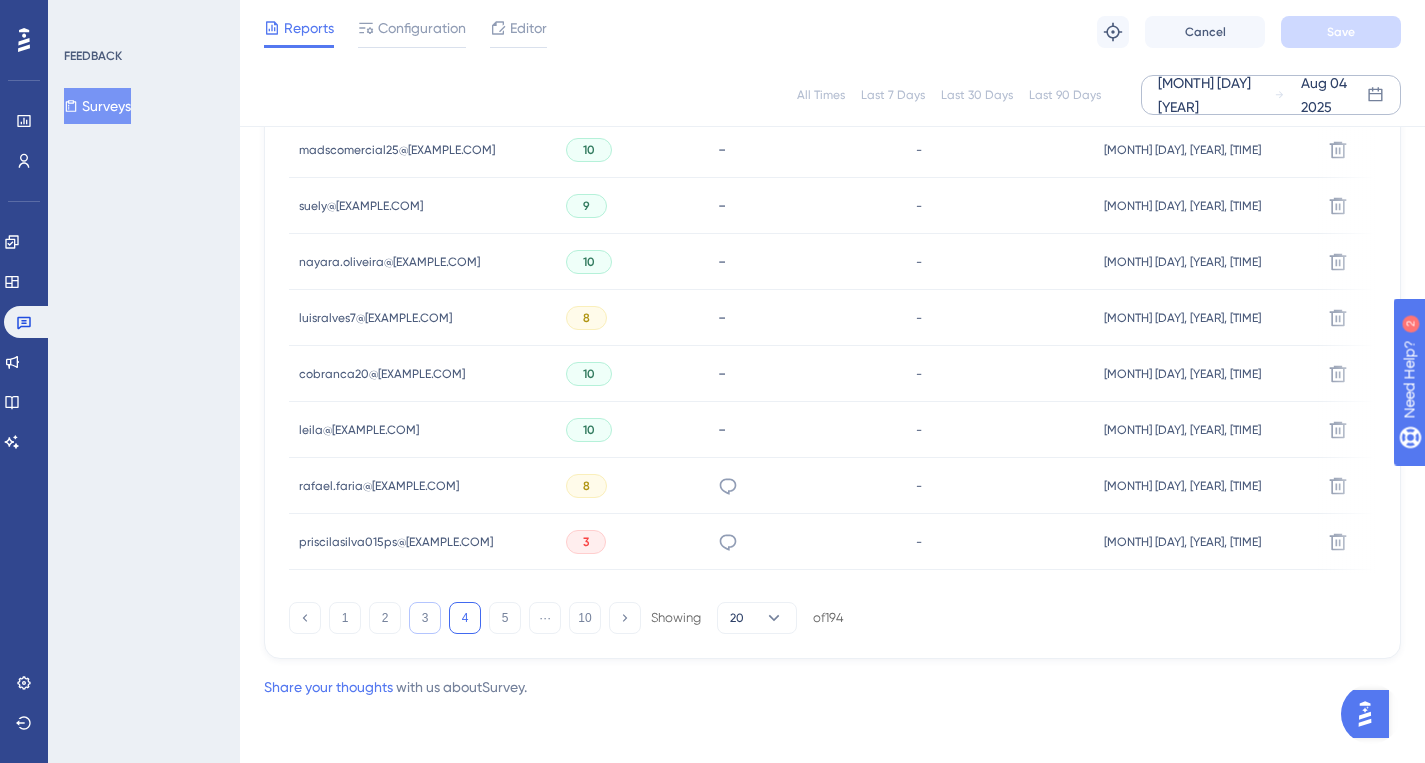 click on "3" at bounding box center [425, 618] 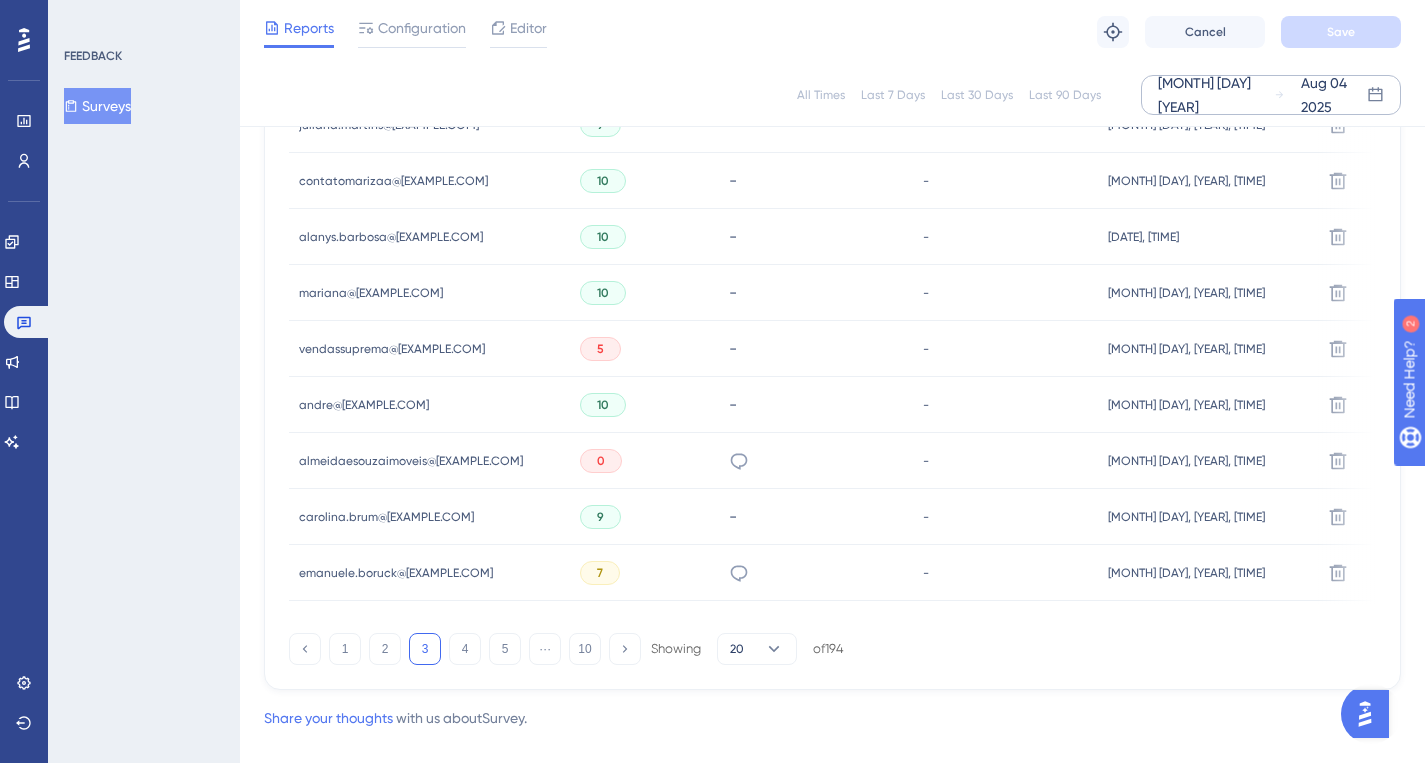 scroll, scrollTop: 1366, scrollLeft: 0, axis: vertical 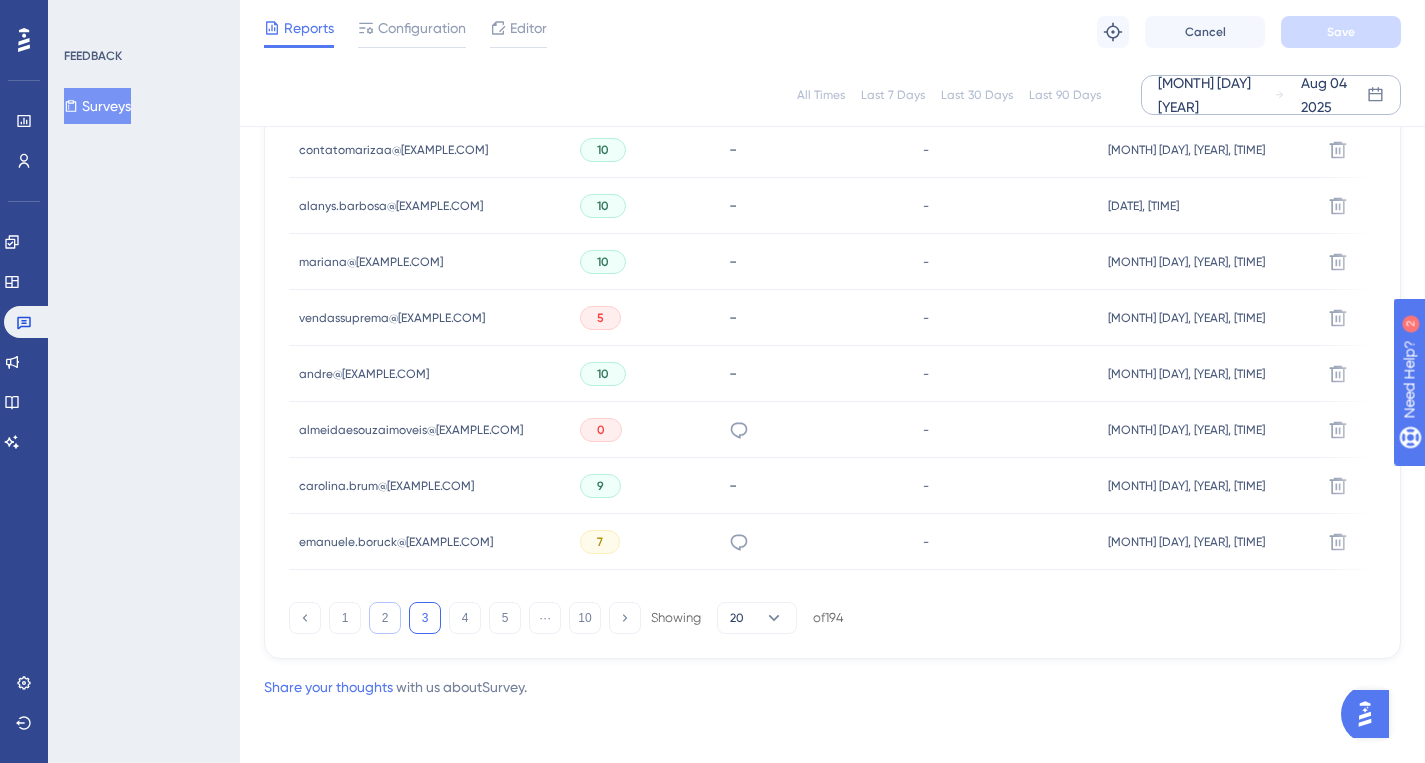 click on "2" at bounding box center (385, 618) 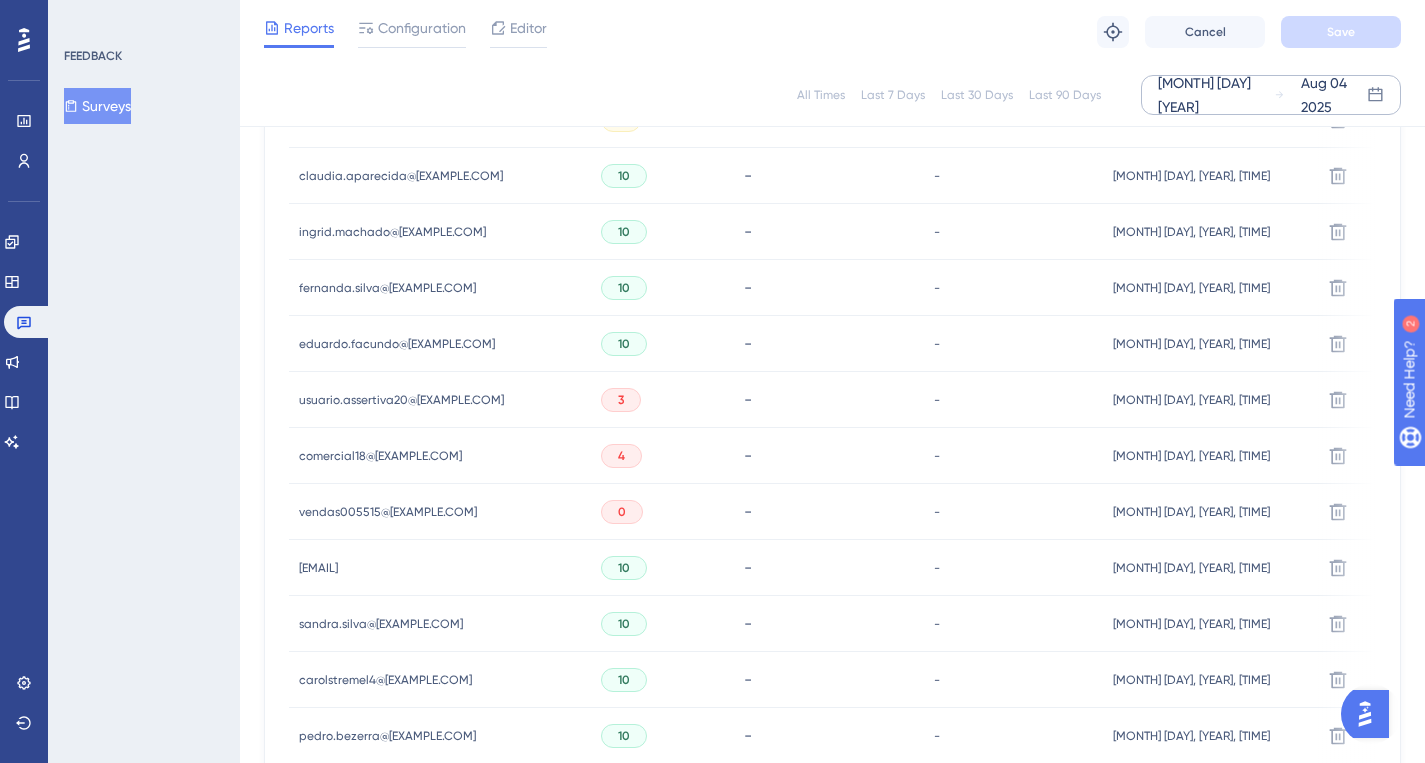 scroll, scrollTop: 1329, scrollLeft: 0, axis: vertical 